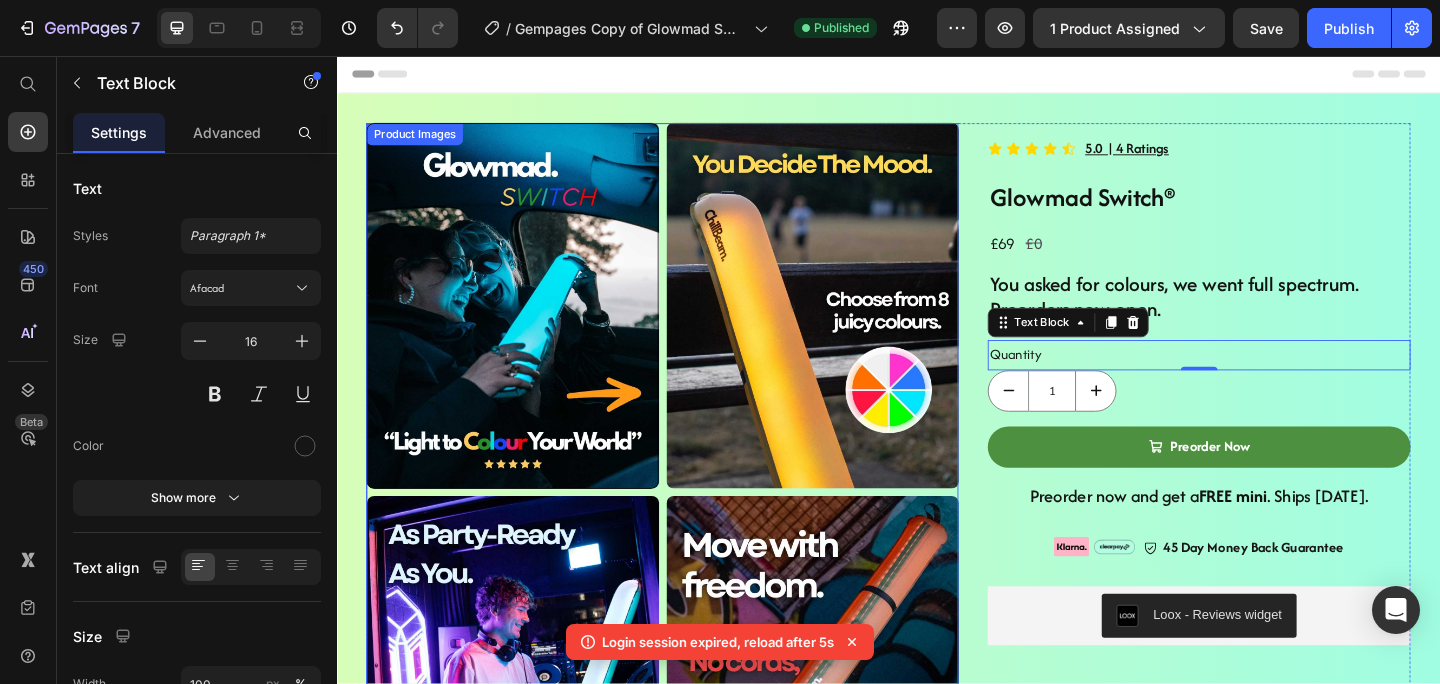 scroll, scrollTop: 1385, scrollLeft: 0, axis: vertical 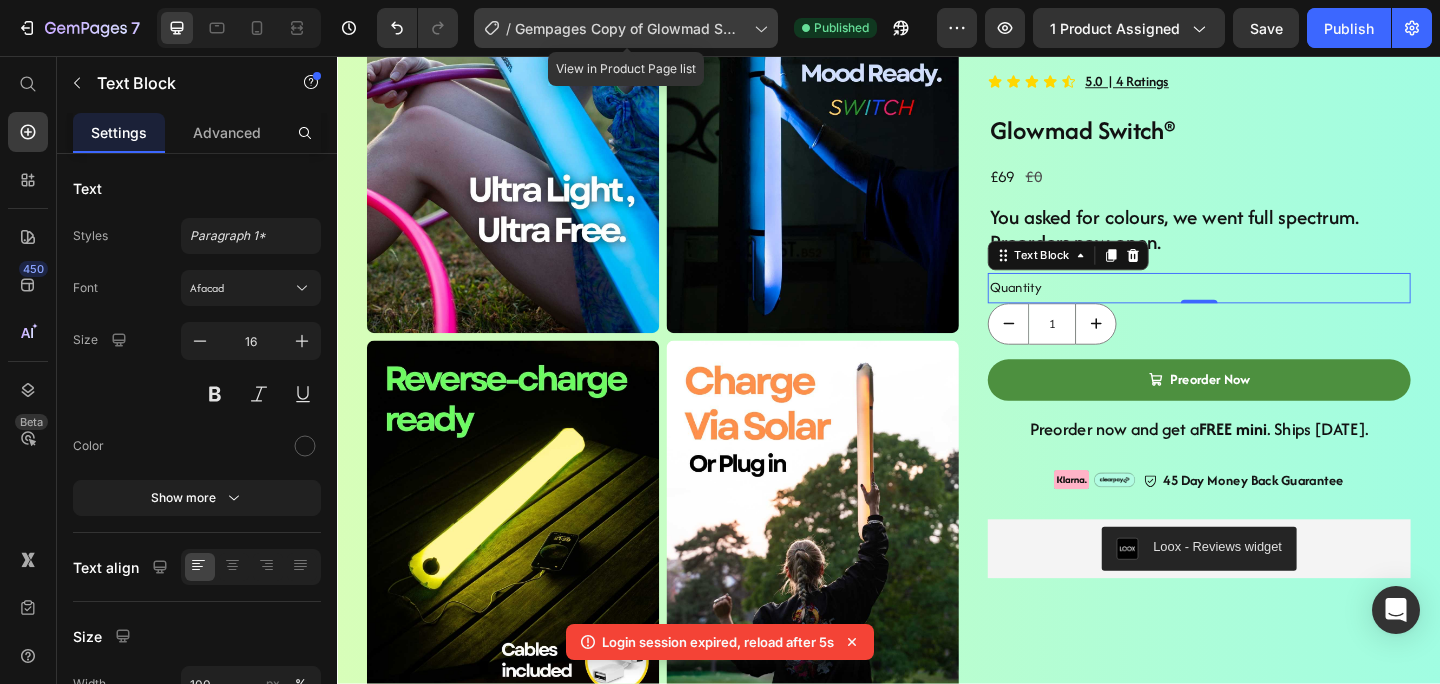 click on "Gempages Copy of Glowmad Switch" at bounding box center [630, 28] 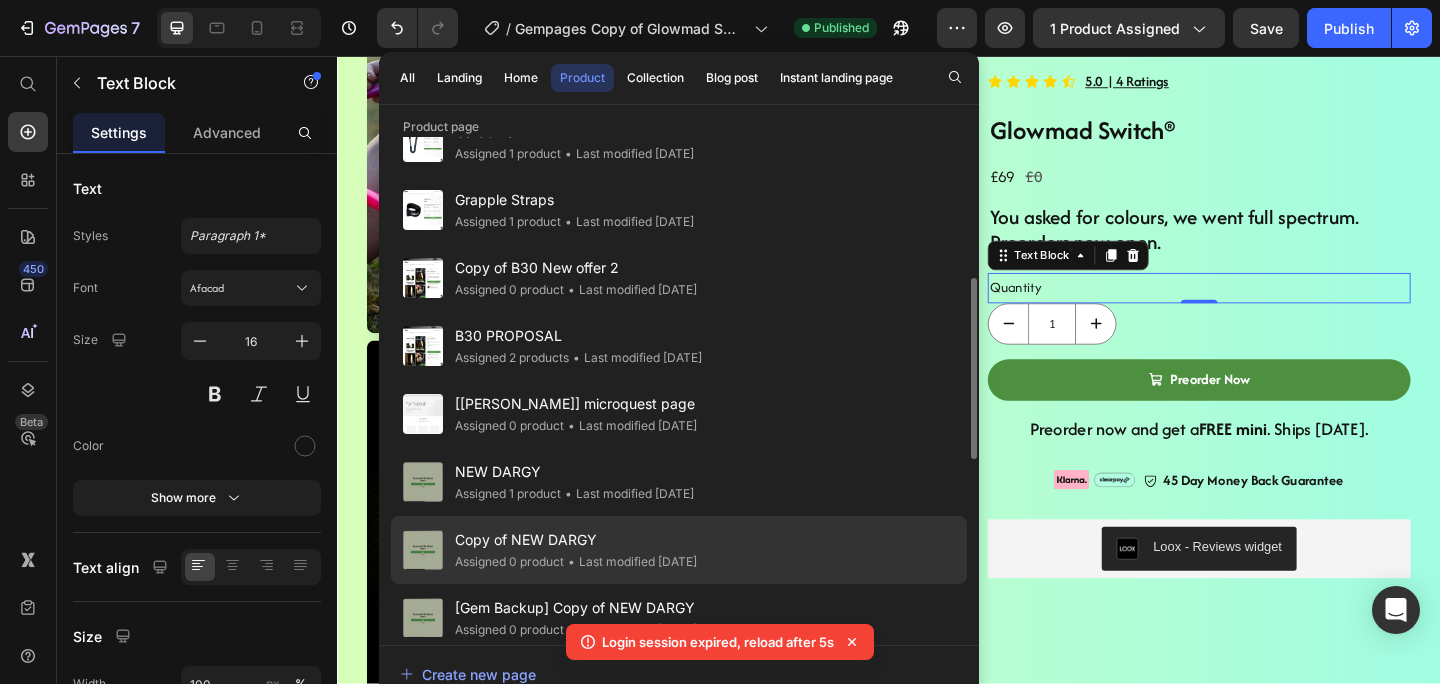 scroll, scrollTop: 424, scrollLeft: 0, axis: vertical 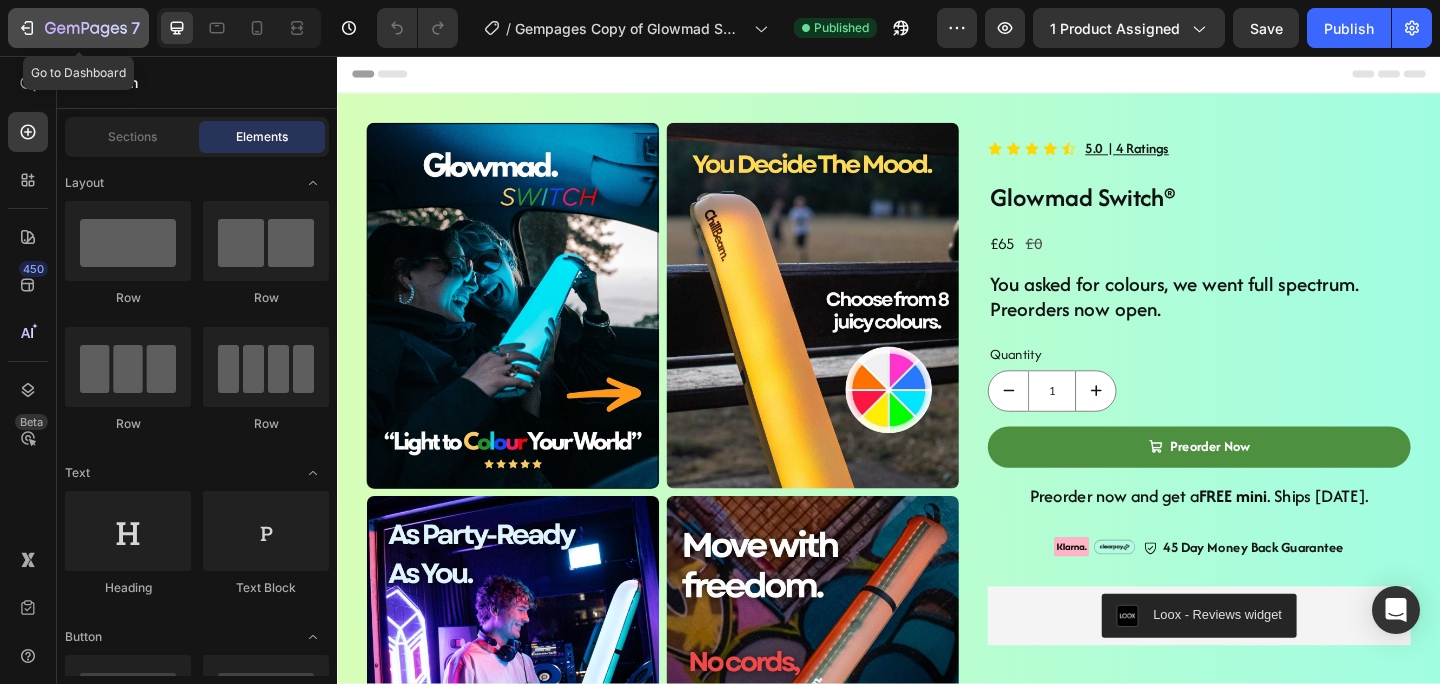 click 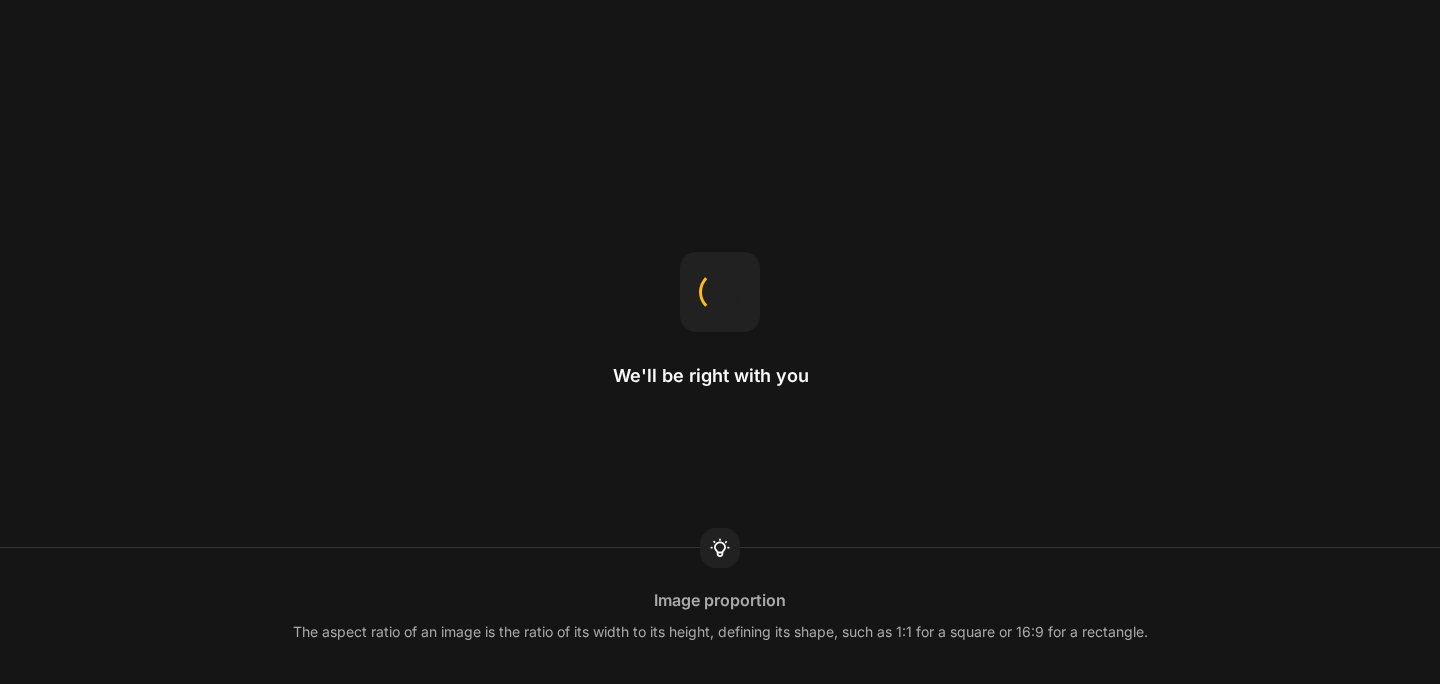 scroll, scrollTop: 0, scrollLeft: 0, axis: both 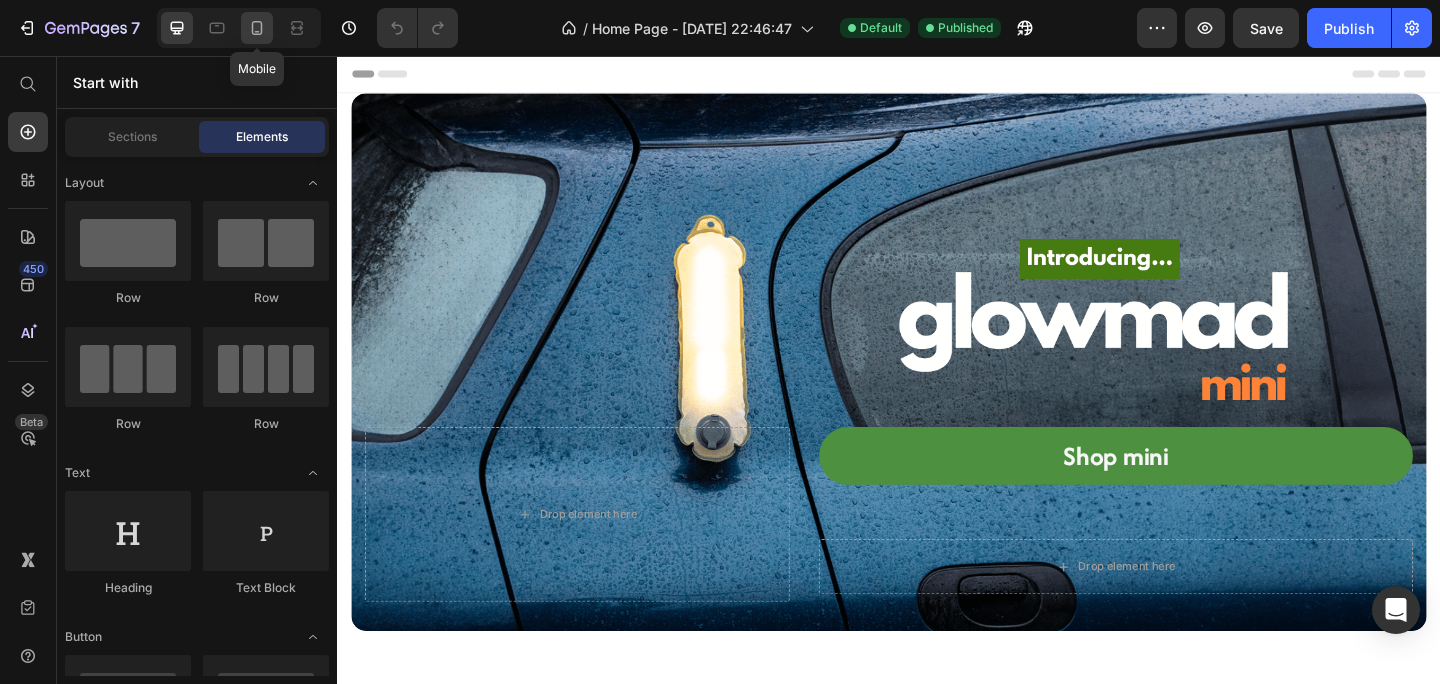 click 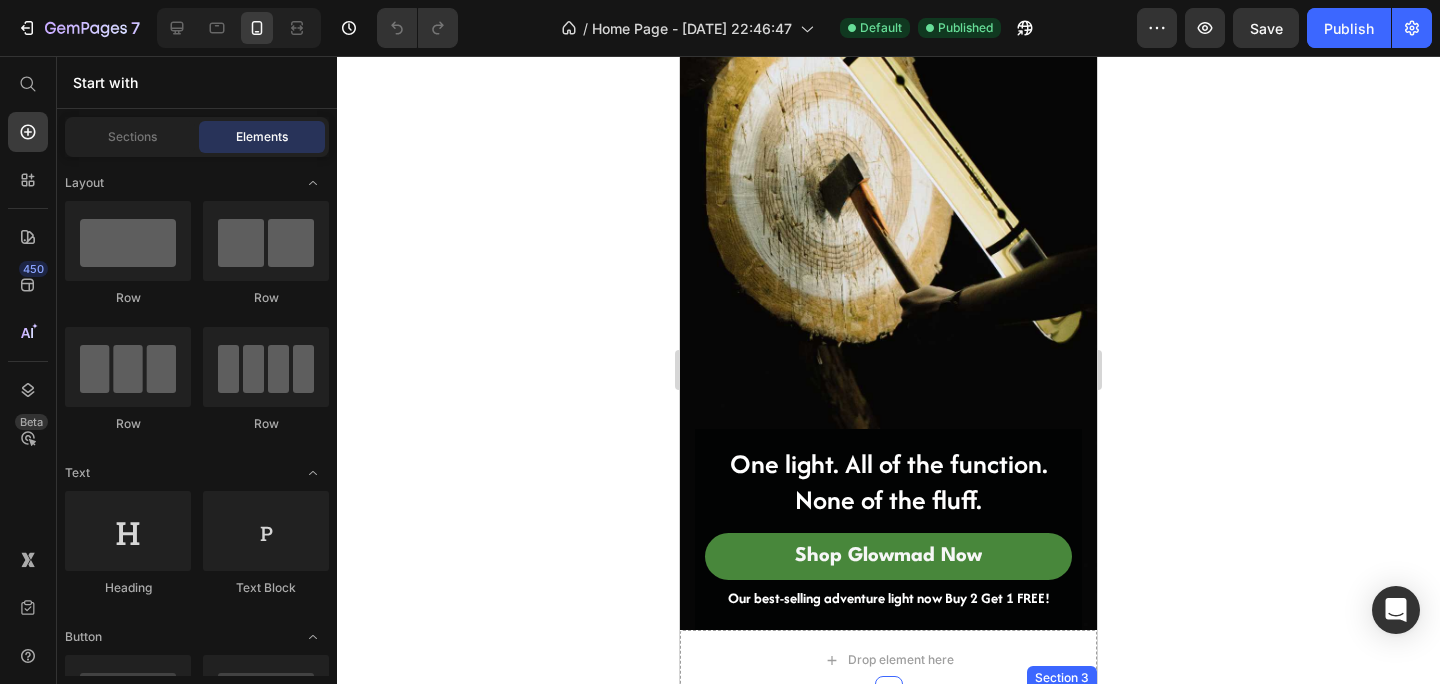 scroll, scrollTop: 98, scrollLeft: 0, axis: vertical 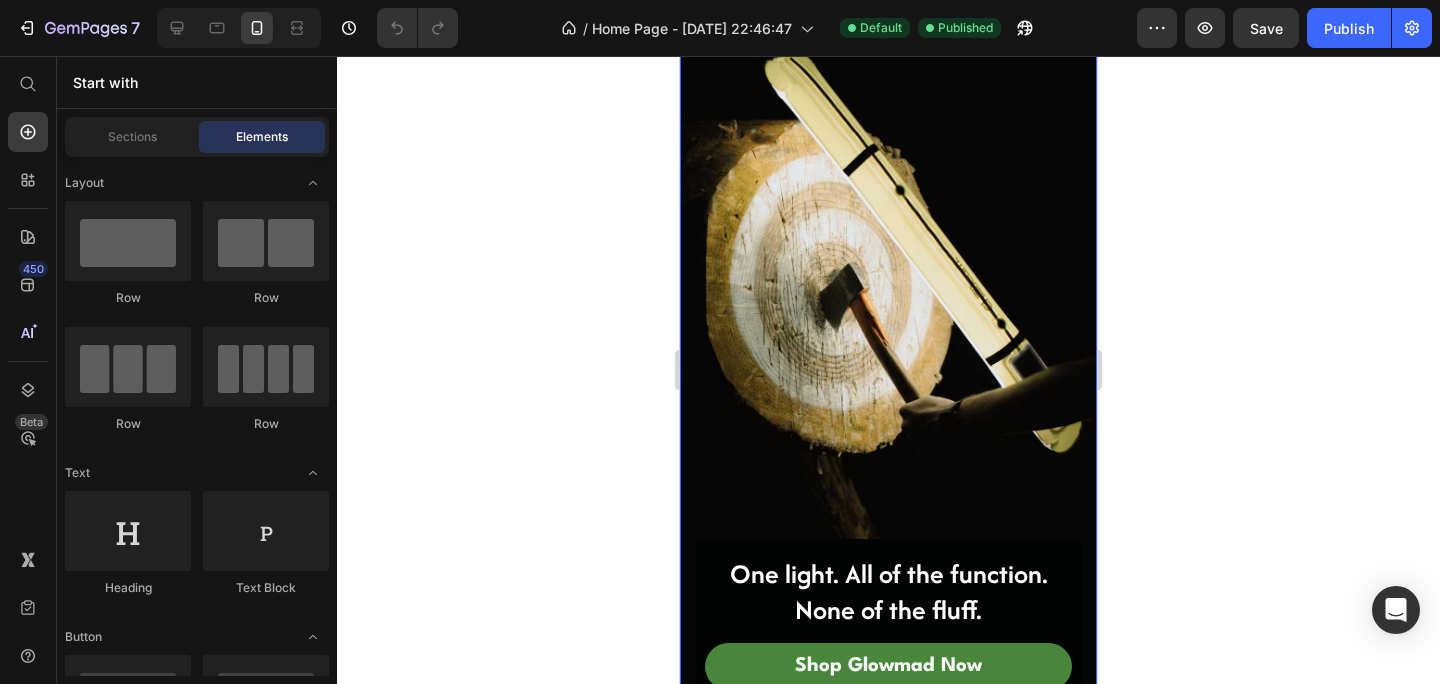 click at bounding box center (888, 369) 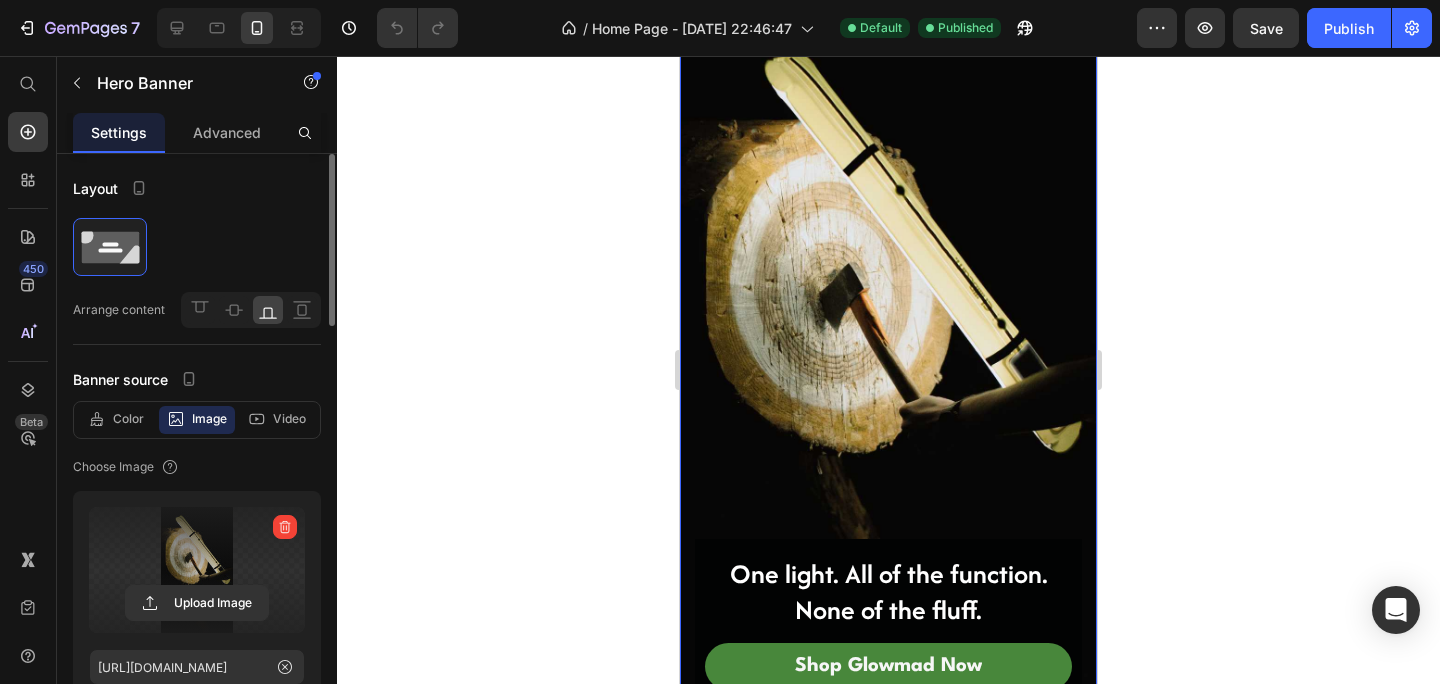 scroll, scrollTop: 127, scrollLeft: 0, axis: vertical 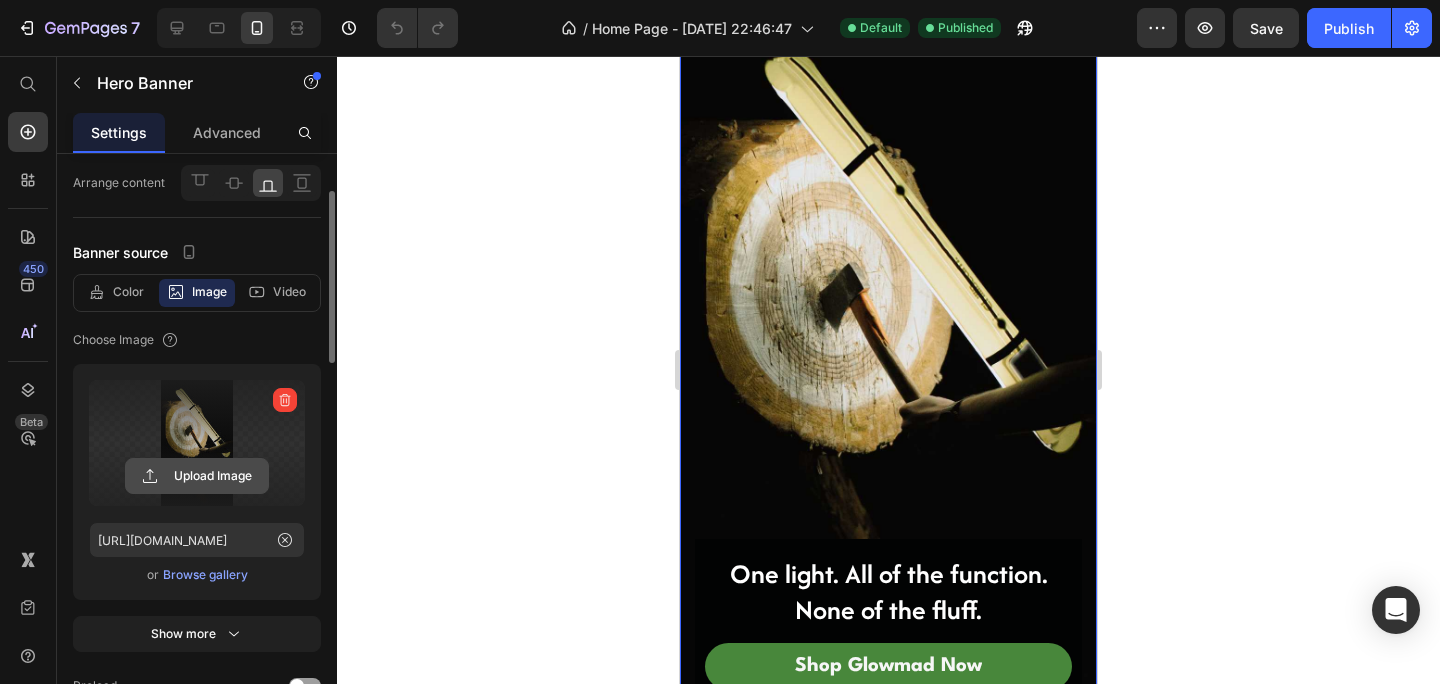 click 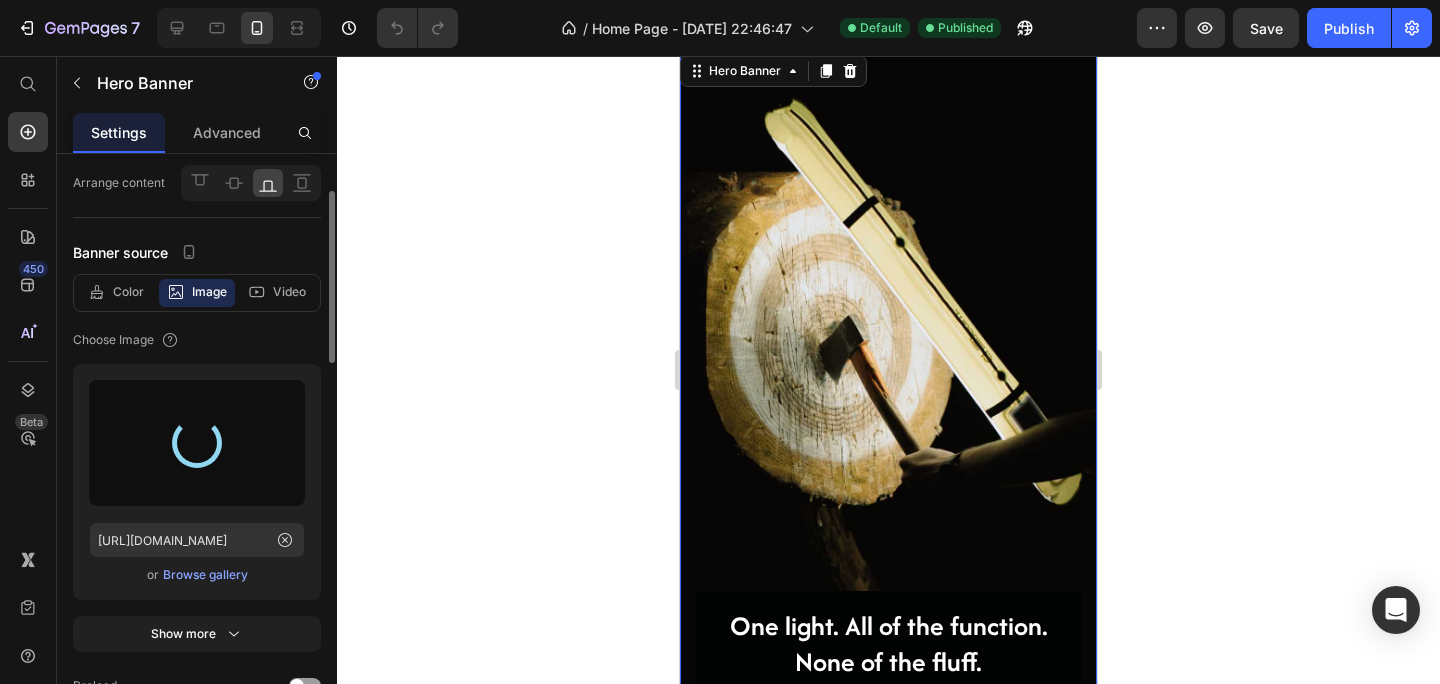 scroll, scrollTop: 0, scrollLeft: 0, axis: both 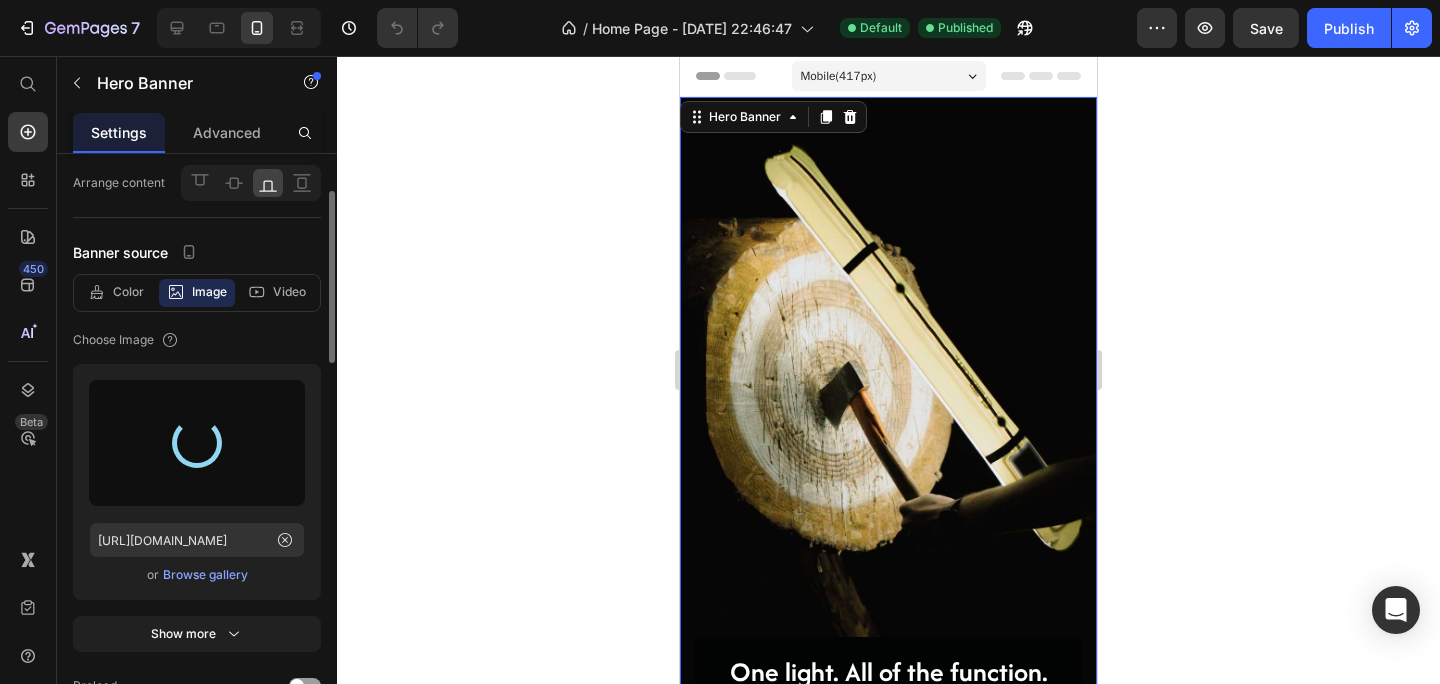 type on "https://cdn.shopify.com/s/files/1/0816/7417/4790/files/gempages_531346346586669968-5d2b3ff4-5611-4ba0-ade9-45089fa7e0af.jpg" 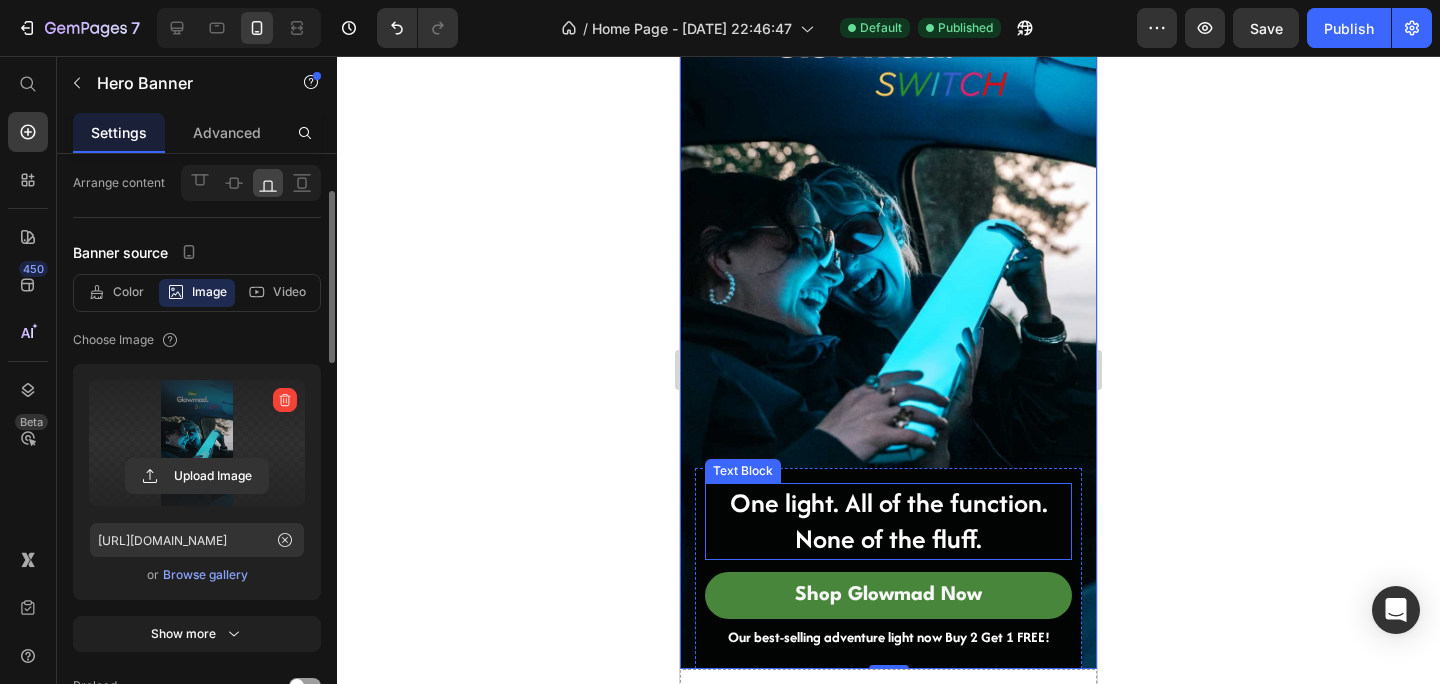 scroll, scrollTop: 233, scrollLeft: 0, axis: vertical 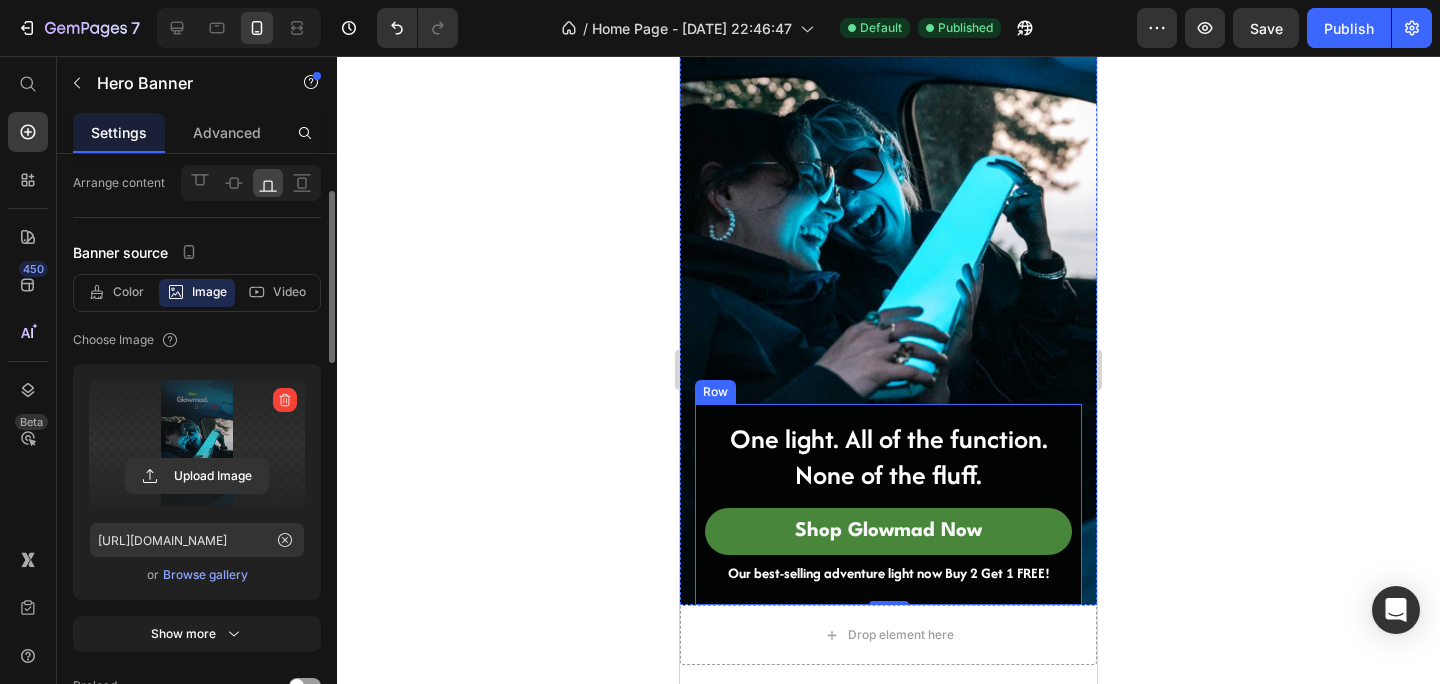 click on "One light. All of the function. None of the fluff. Text Block Shop Glowmad Now Button Our best-selling adventure light now Buy 2 Get 1 FREE! Heading Row" at bounding box center [888, 505] 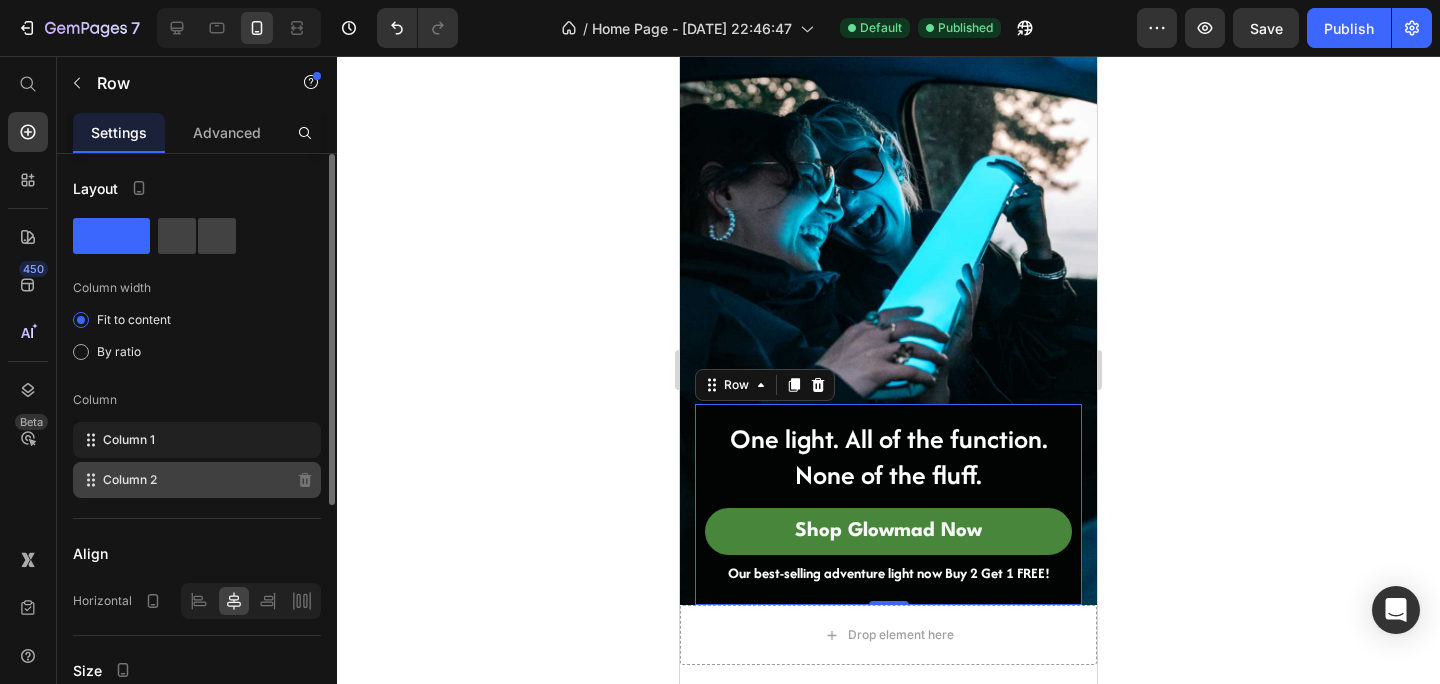 scroll, scrollTop: 394, scrollLeft: 0, axis: vertical 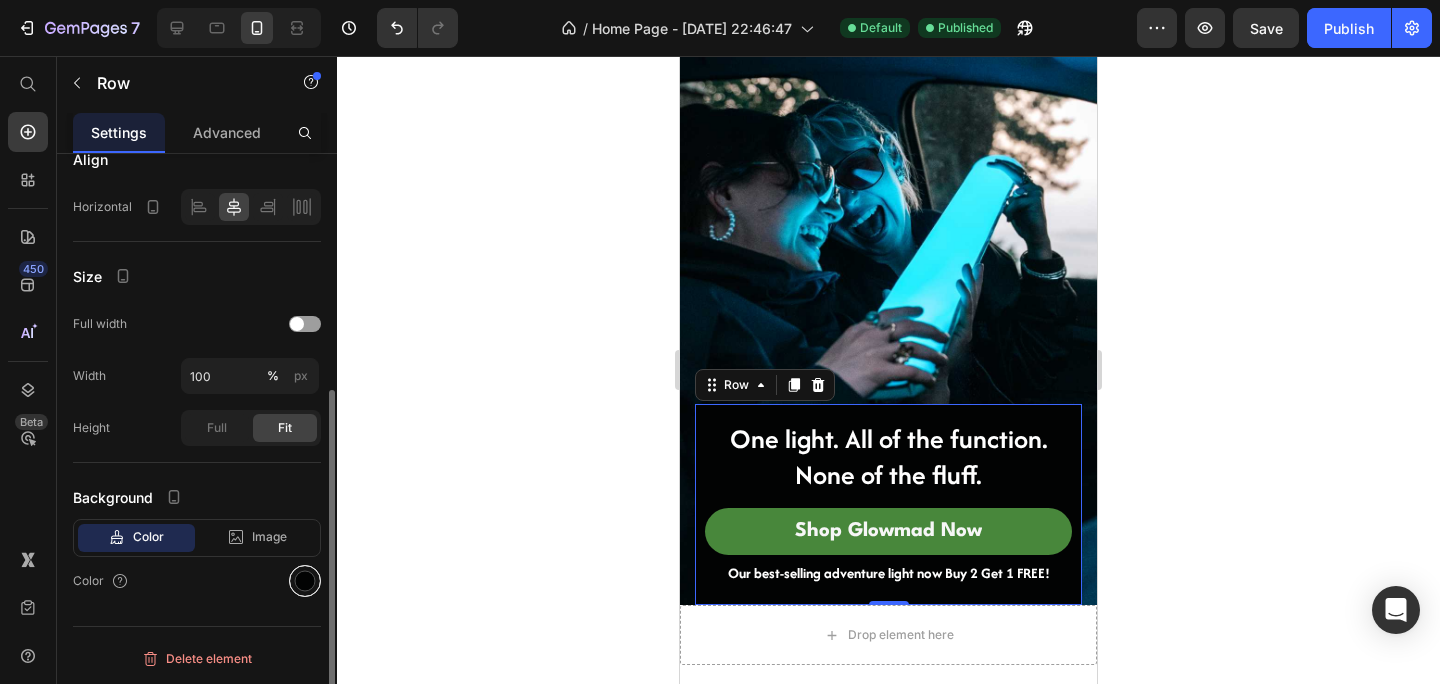 click at bounding box center [305, 581] 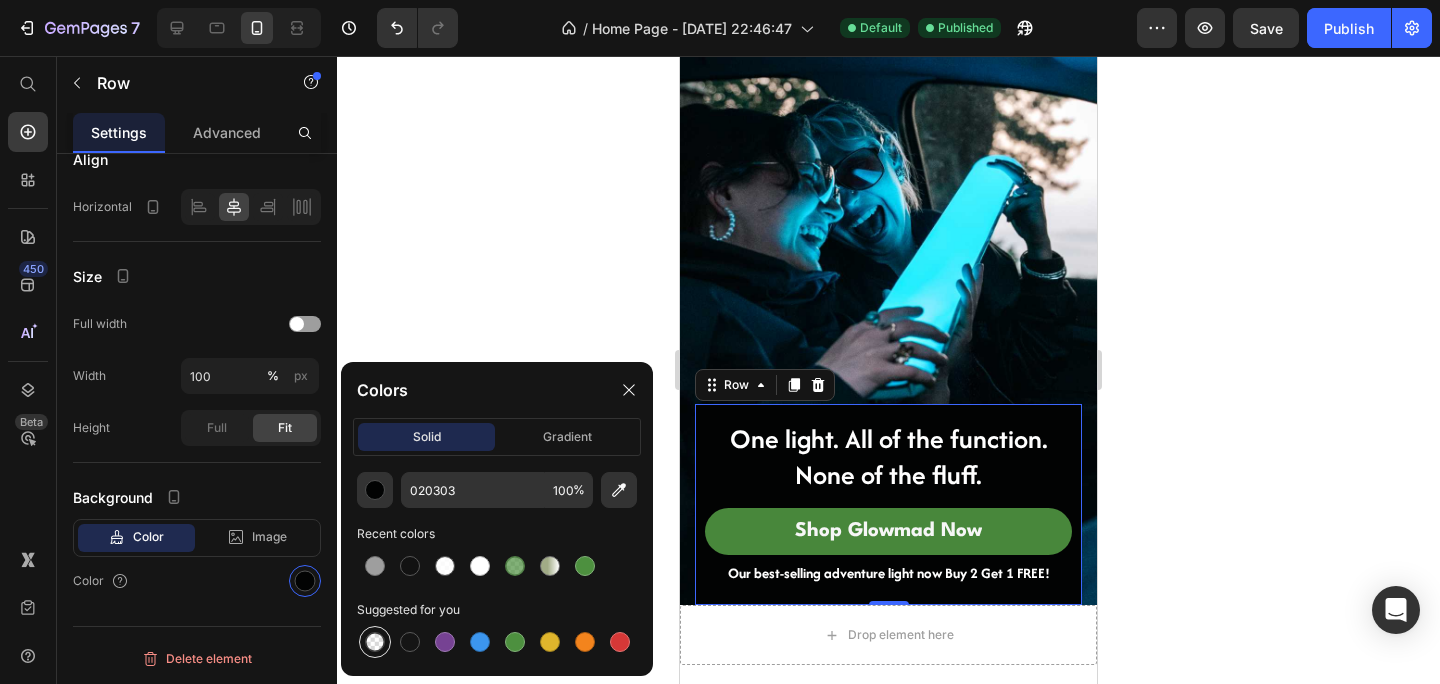 click at bounding box center [375, 642] 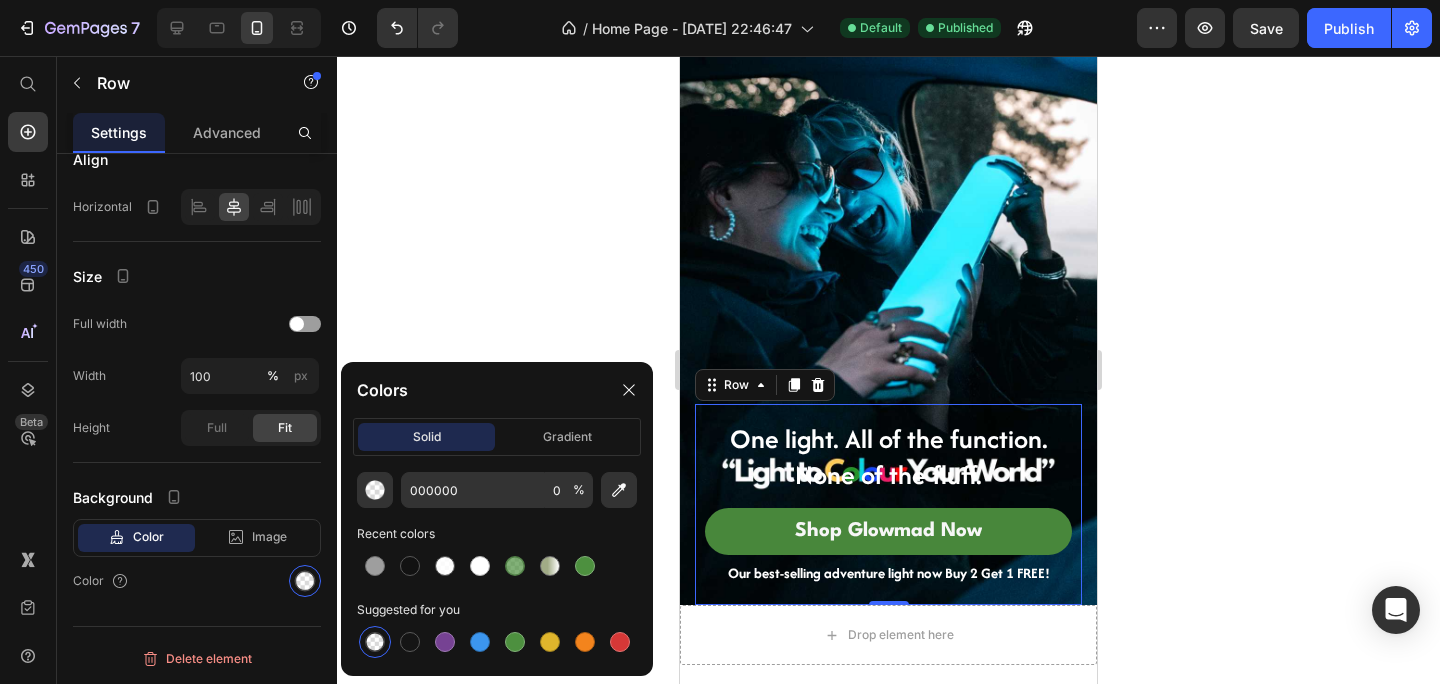 click 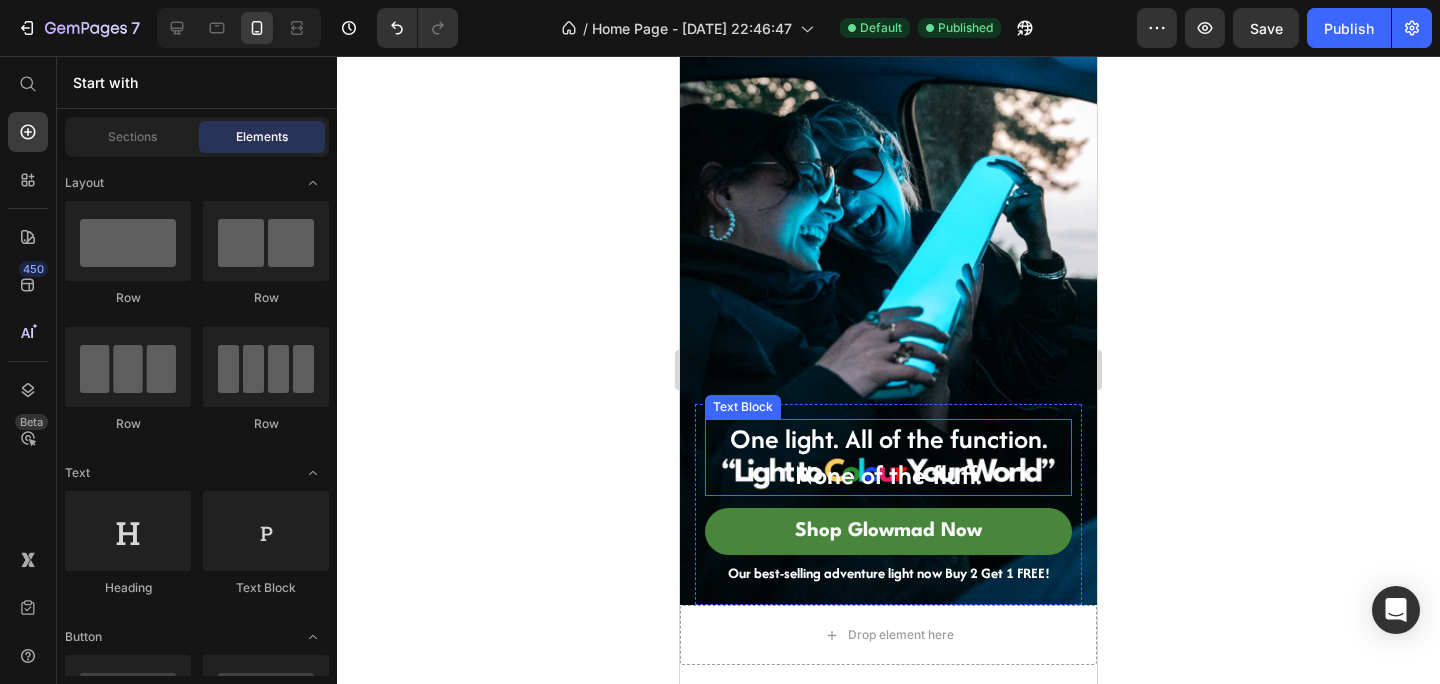 click on "One light. All of the function. None of the fluff." at bounding box center (888, 457) 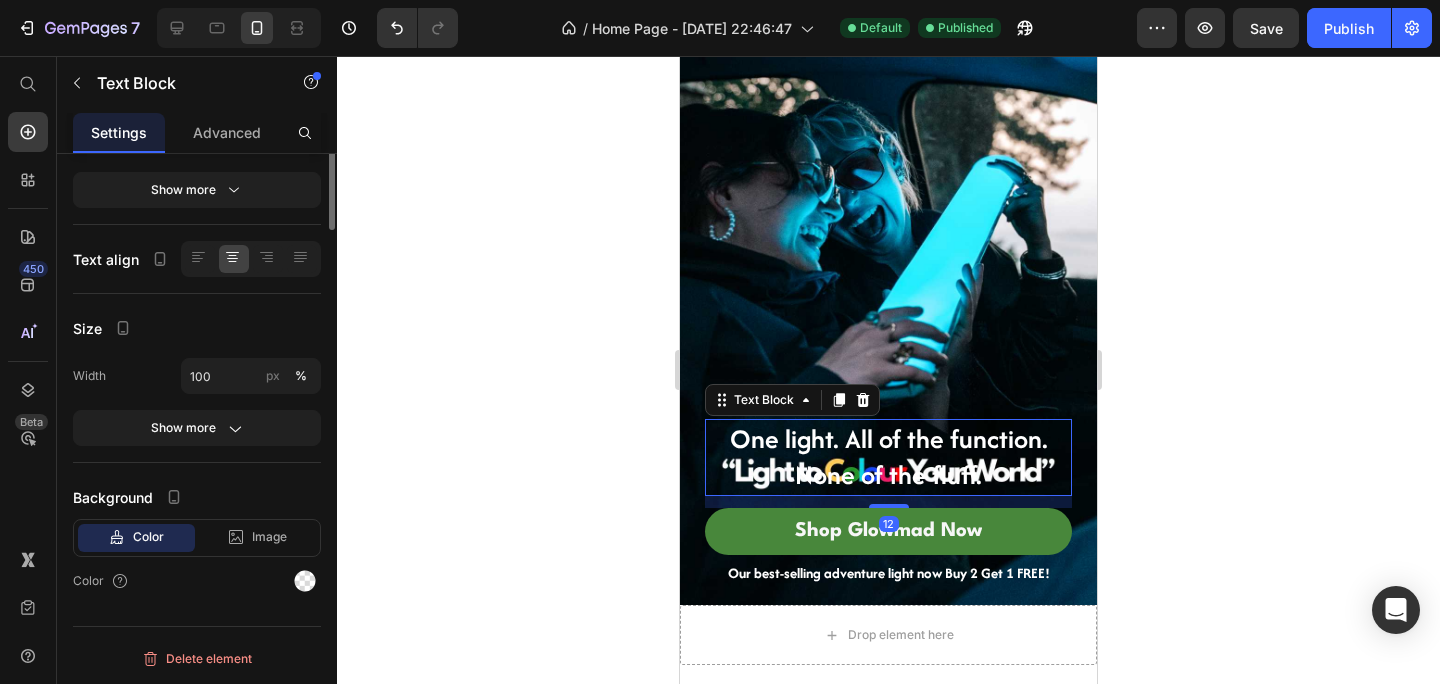 scroll, scrollTop: 0, scrollLeft: 0, axis: both 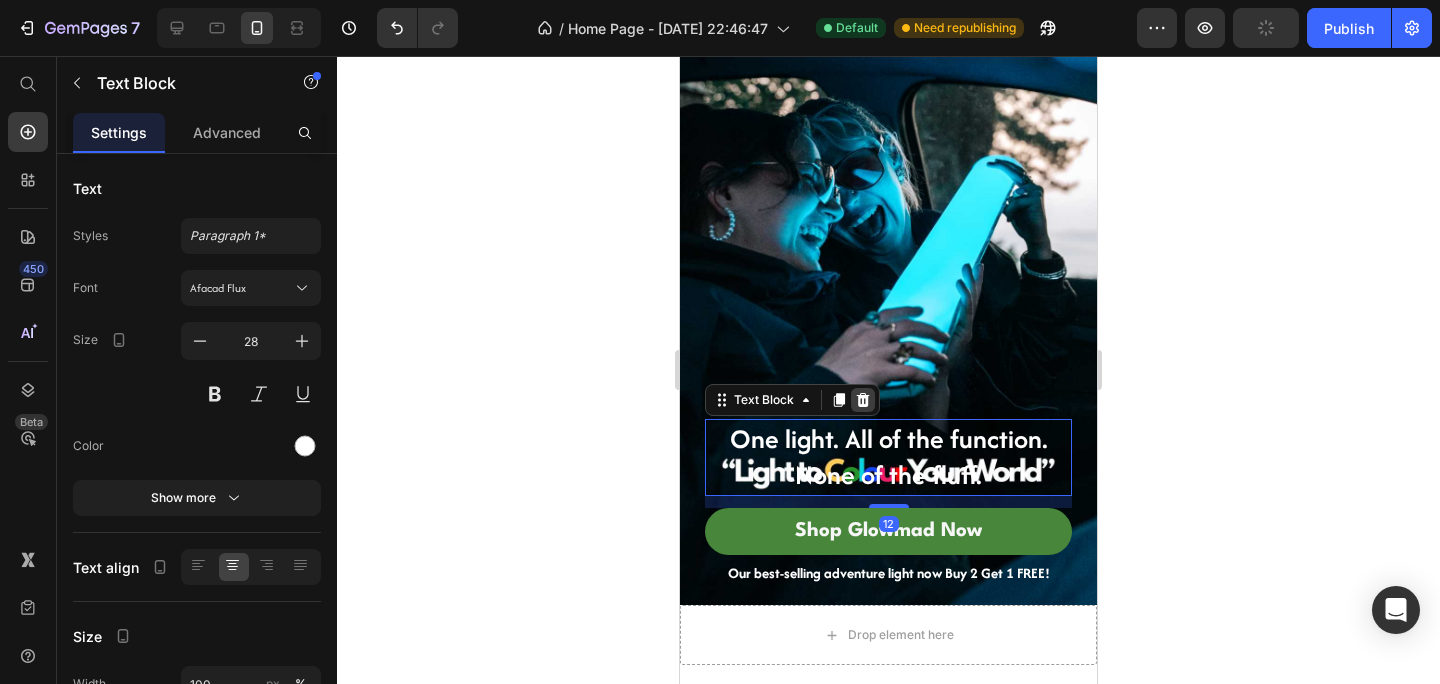 click 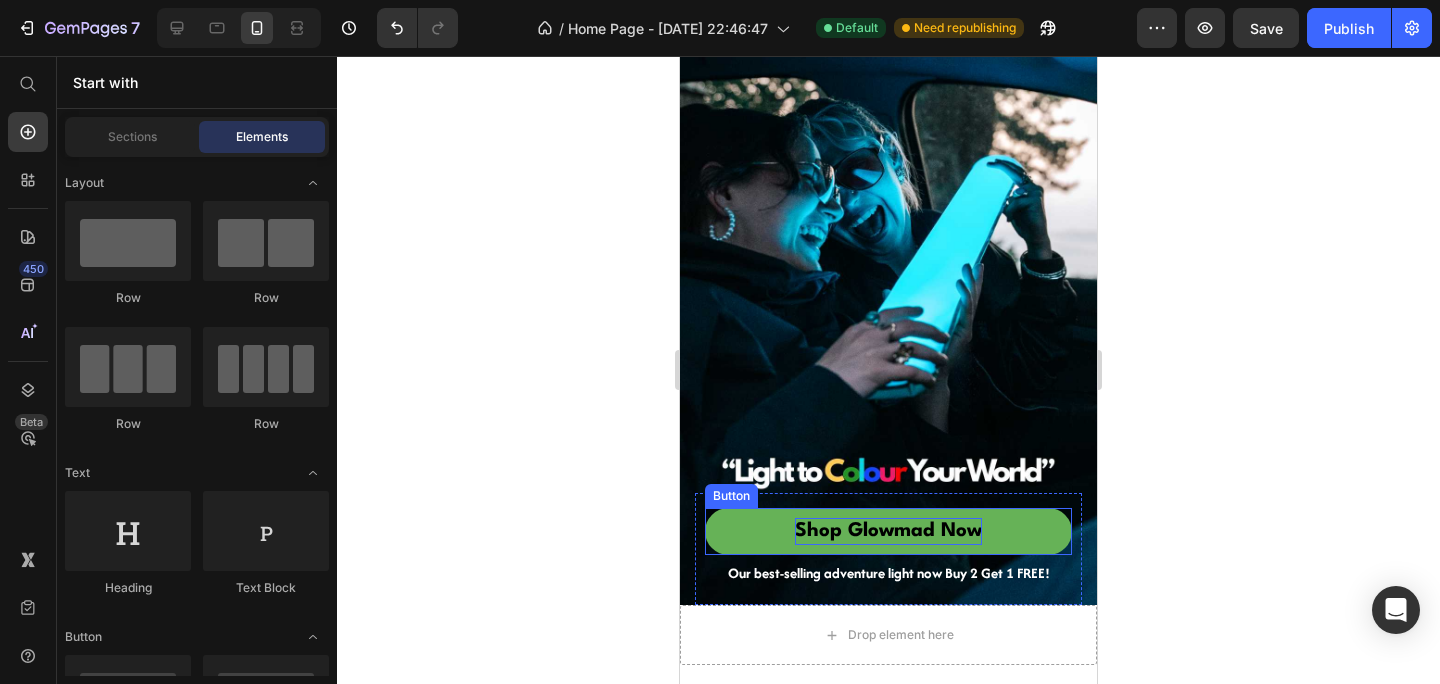 click on "Shop Glowmad Now" at bounding box center [888, 531] 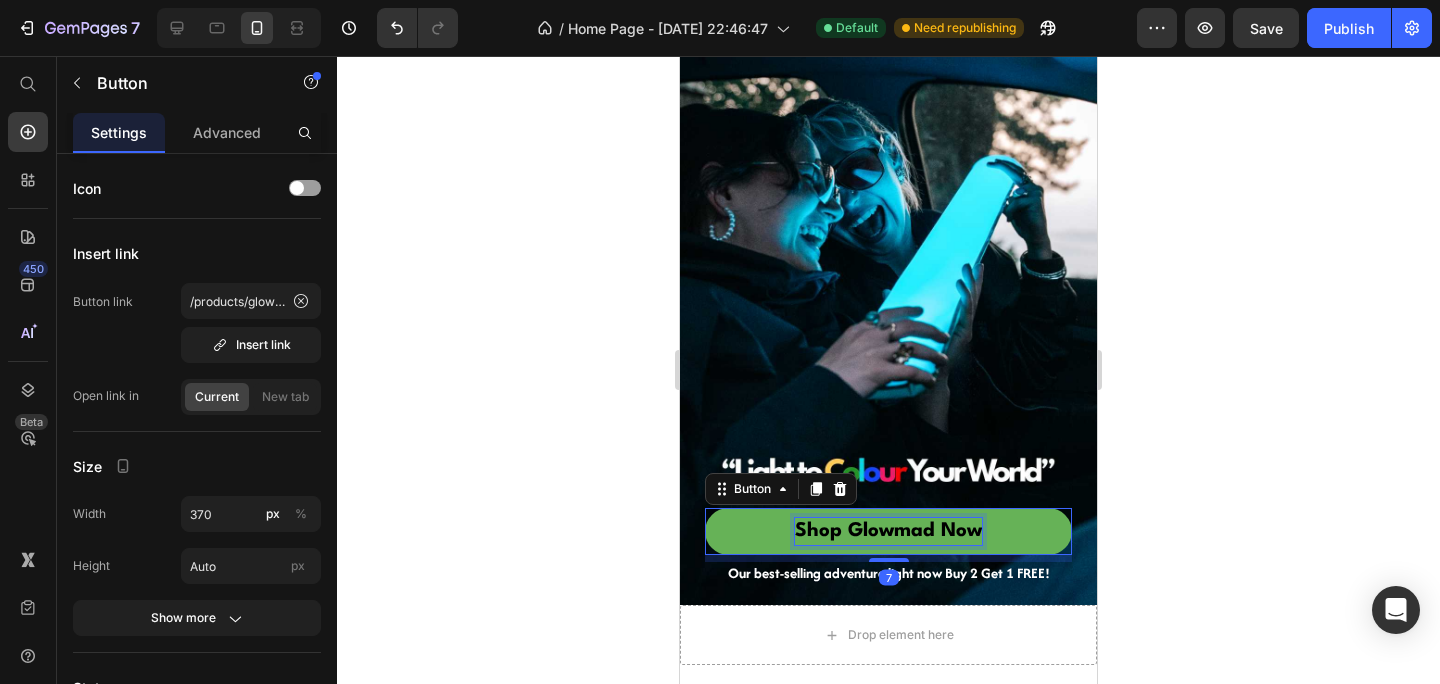 click on "Shop Glowmad Now" at bounding box center [888, 531] 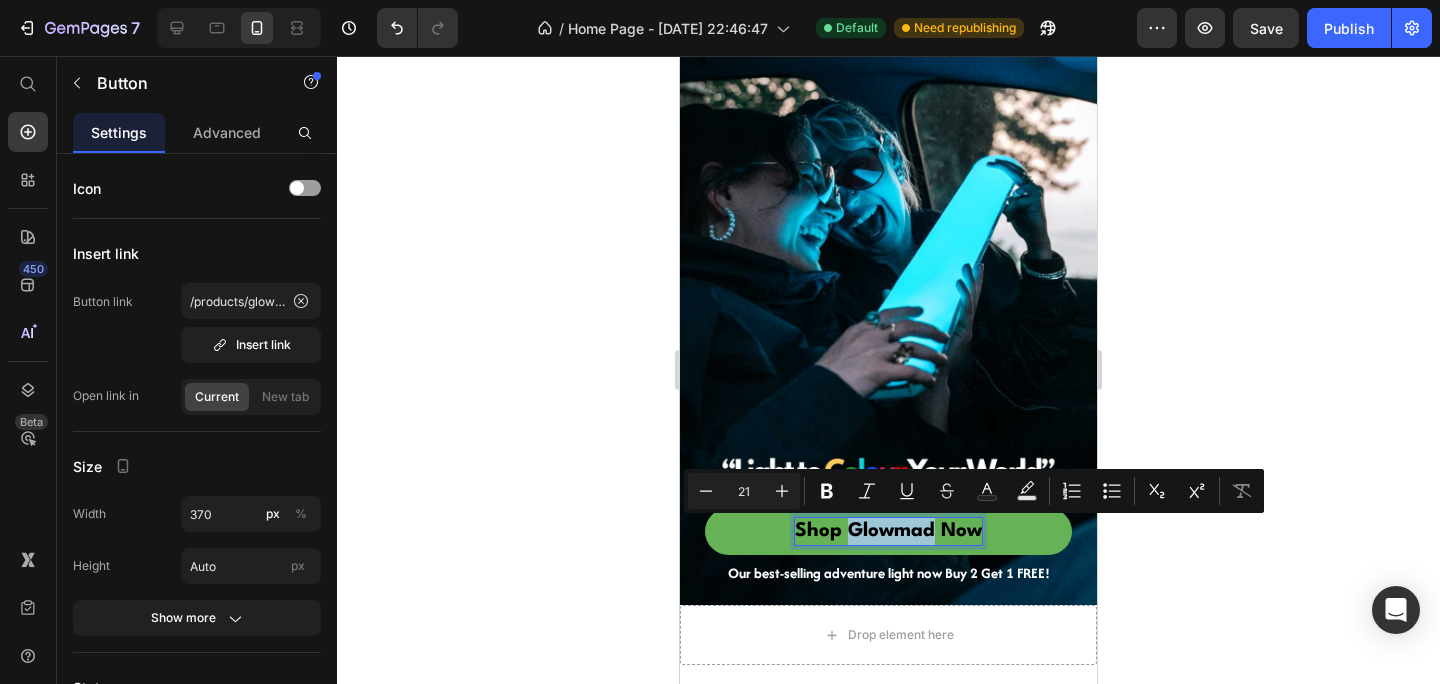 drag, startPoint x: 932, startPoint y: 534, endPoint x: 845, endPoint y: 534, distance: 87 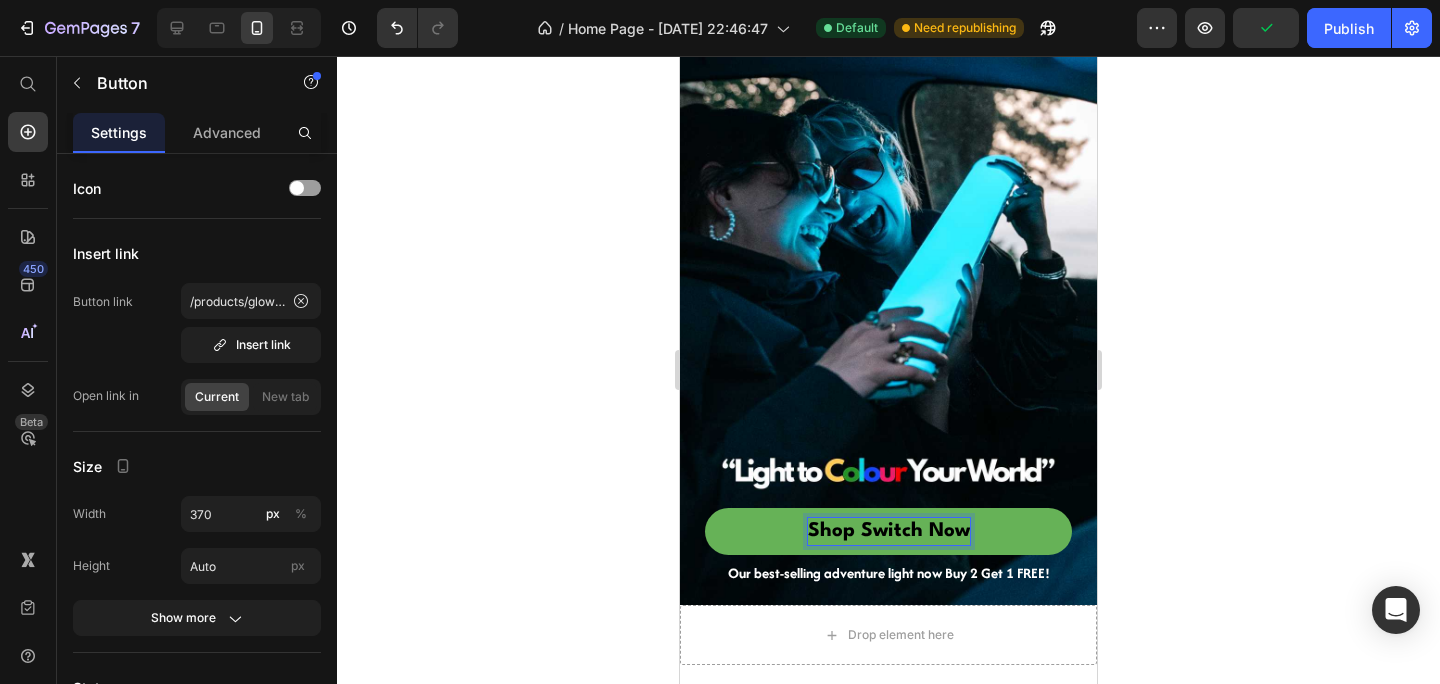 click 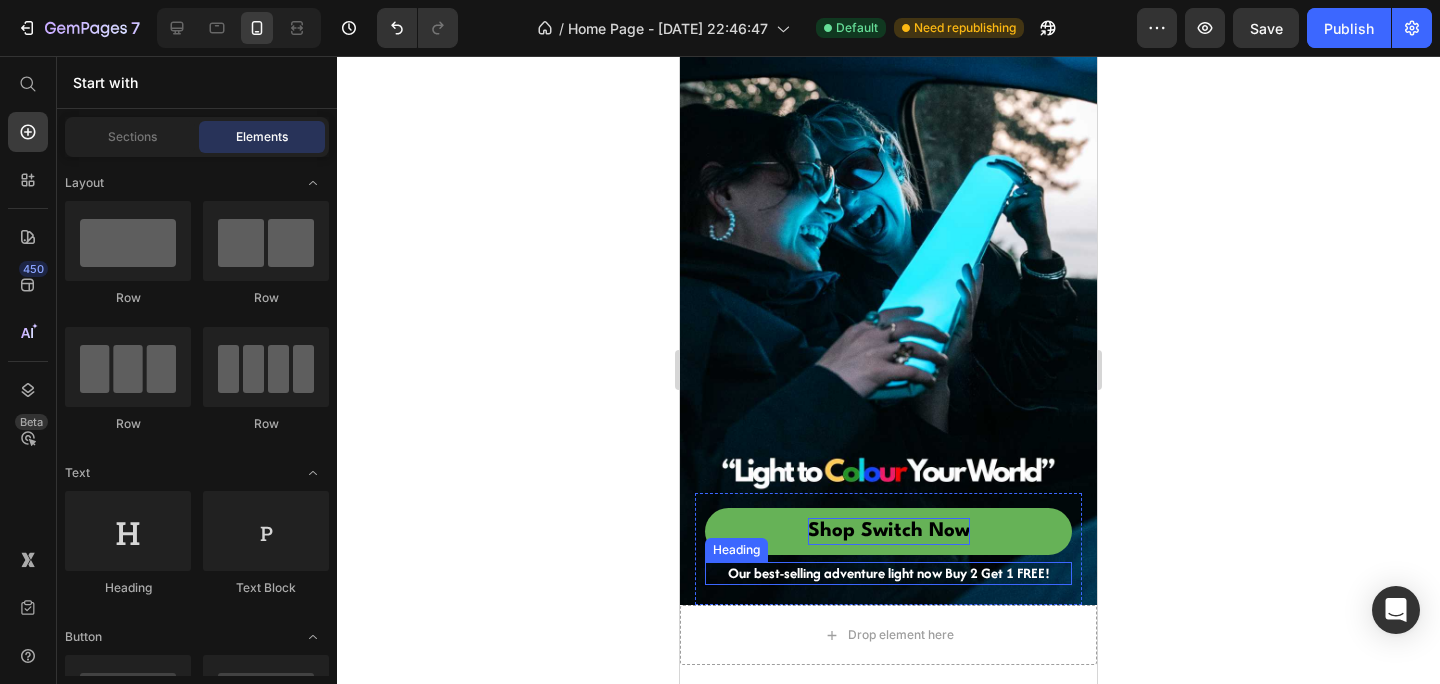 click on "Our best-selling adventure light now Buy 2 Get 1 FREE!" at bounding box center [888, 574] 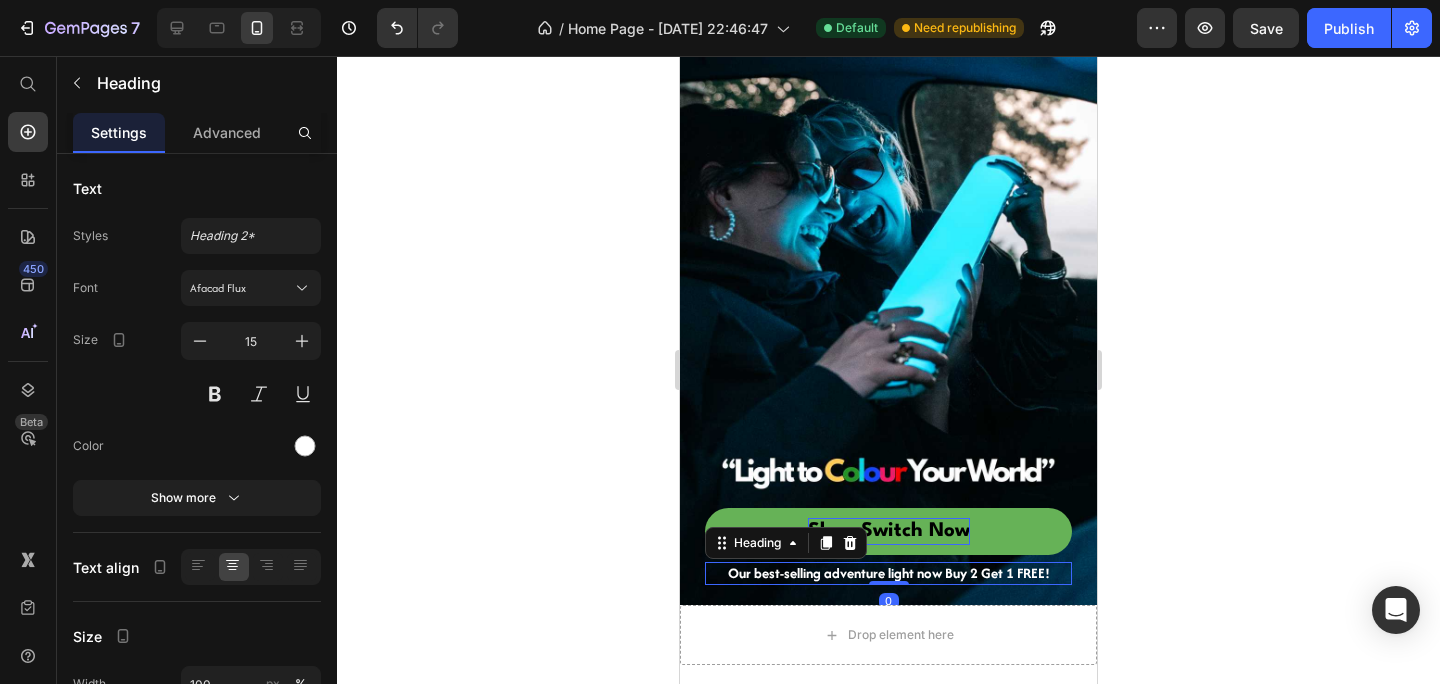 click on "Our best-selling adventure light now Buy 2 Get 1 FREE!" at bounding box center (888, 574) 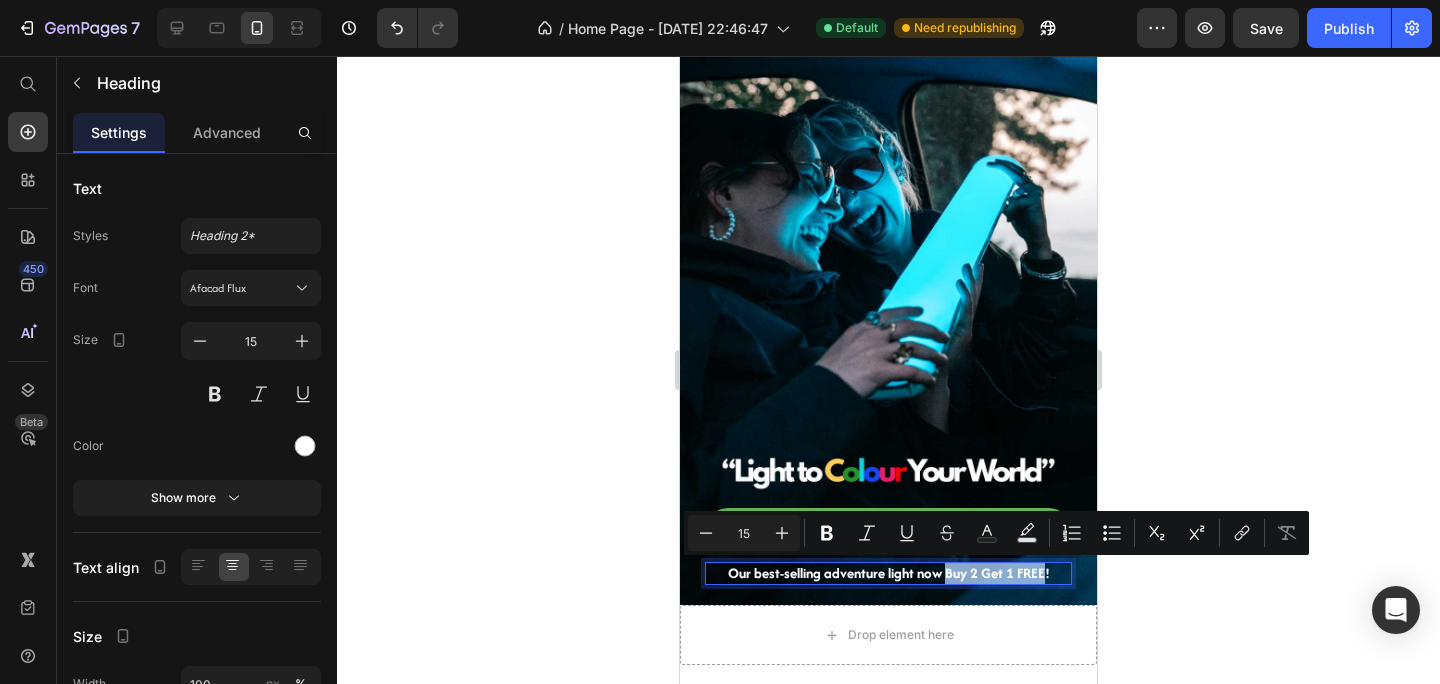 drag, startPoint x: 1044, startPoint y: 576, endPoint x: 947, endPoint y: 579, distance: 97.04638 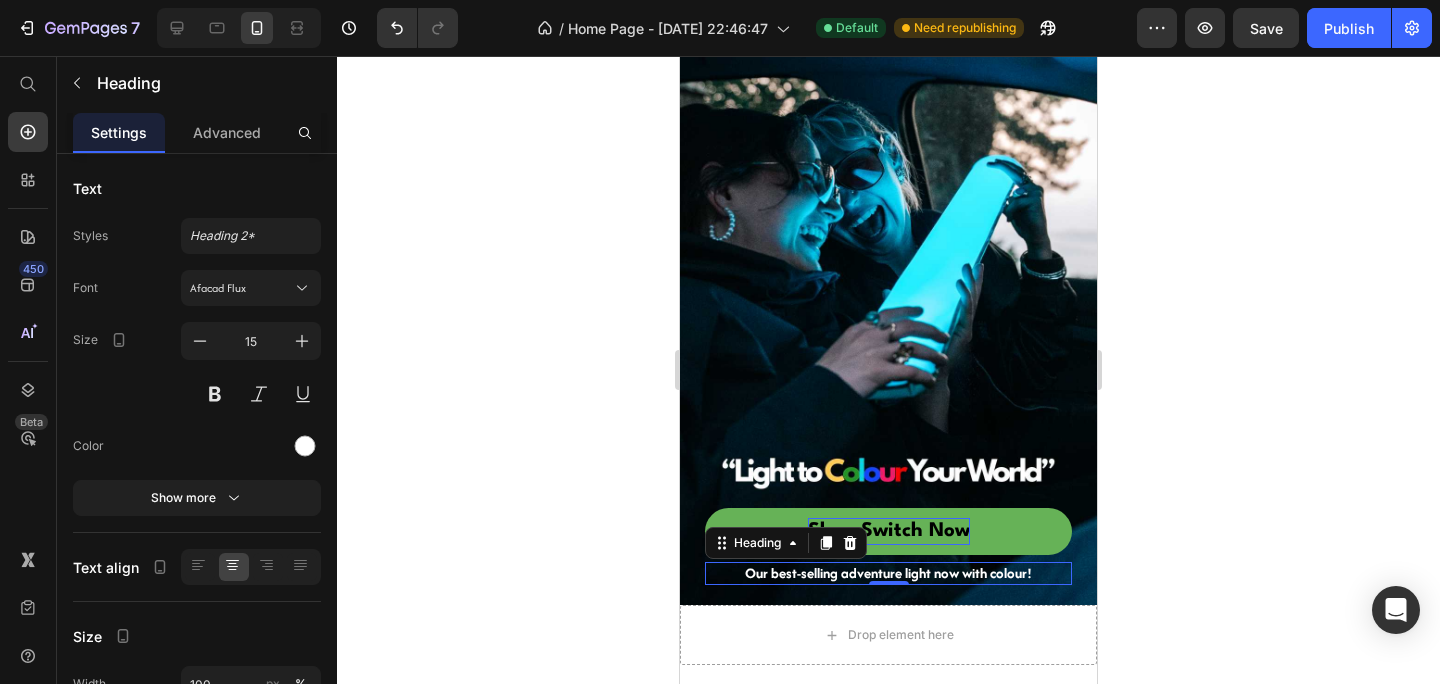 click 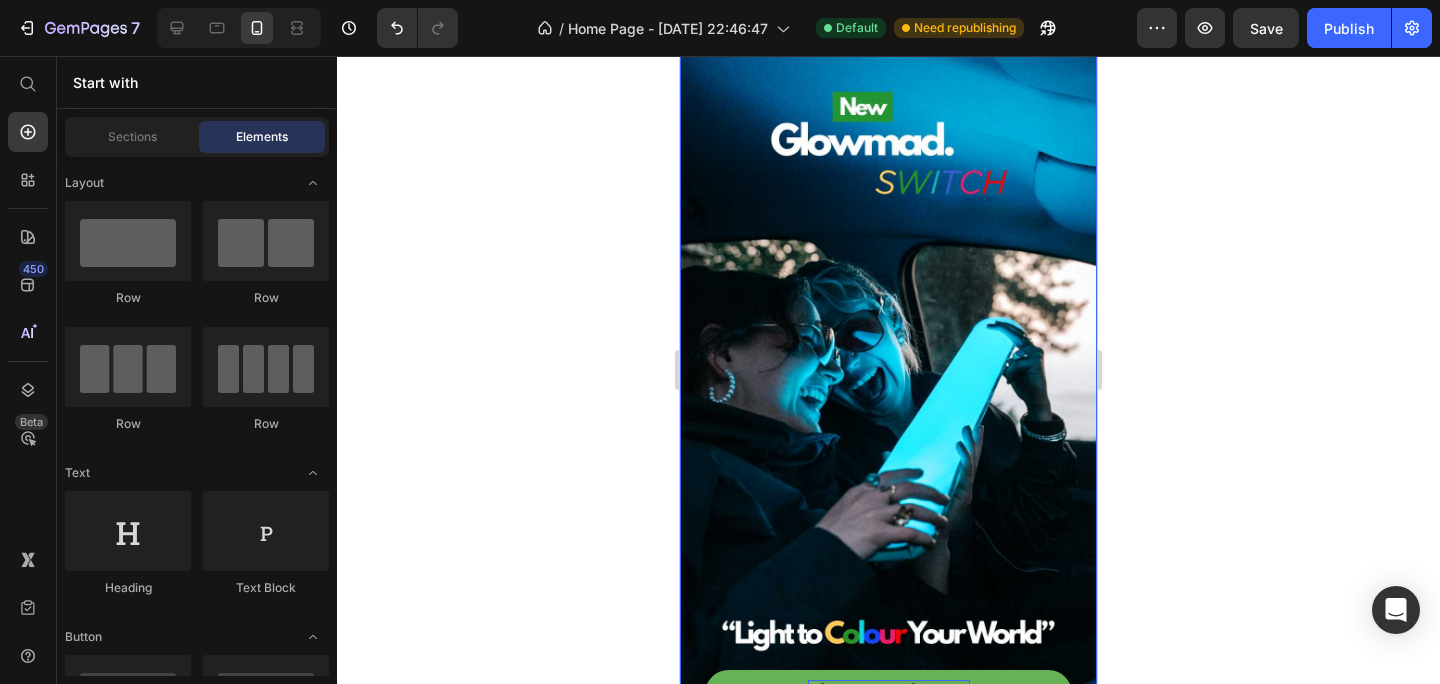 scroll, scrollTop: 0, scrollLeft: 0, axis: both 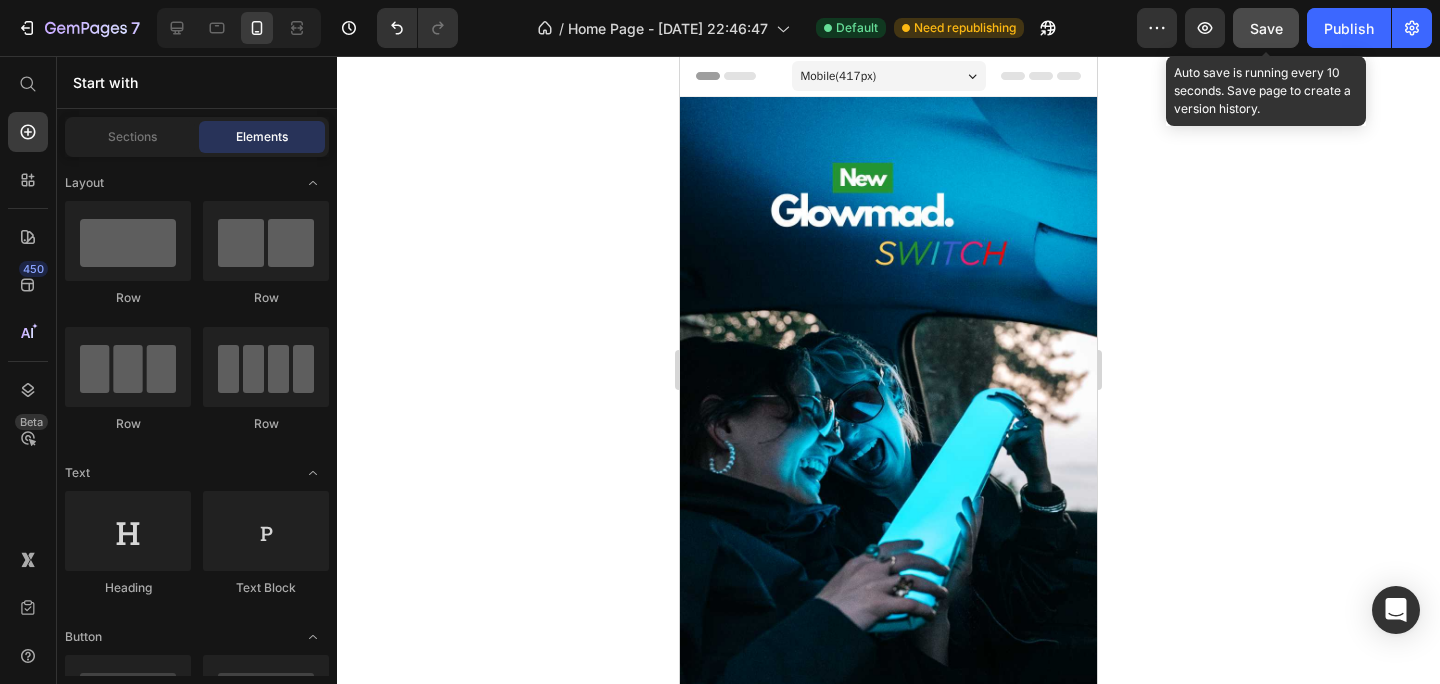 click on "Save" 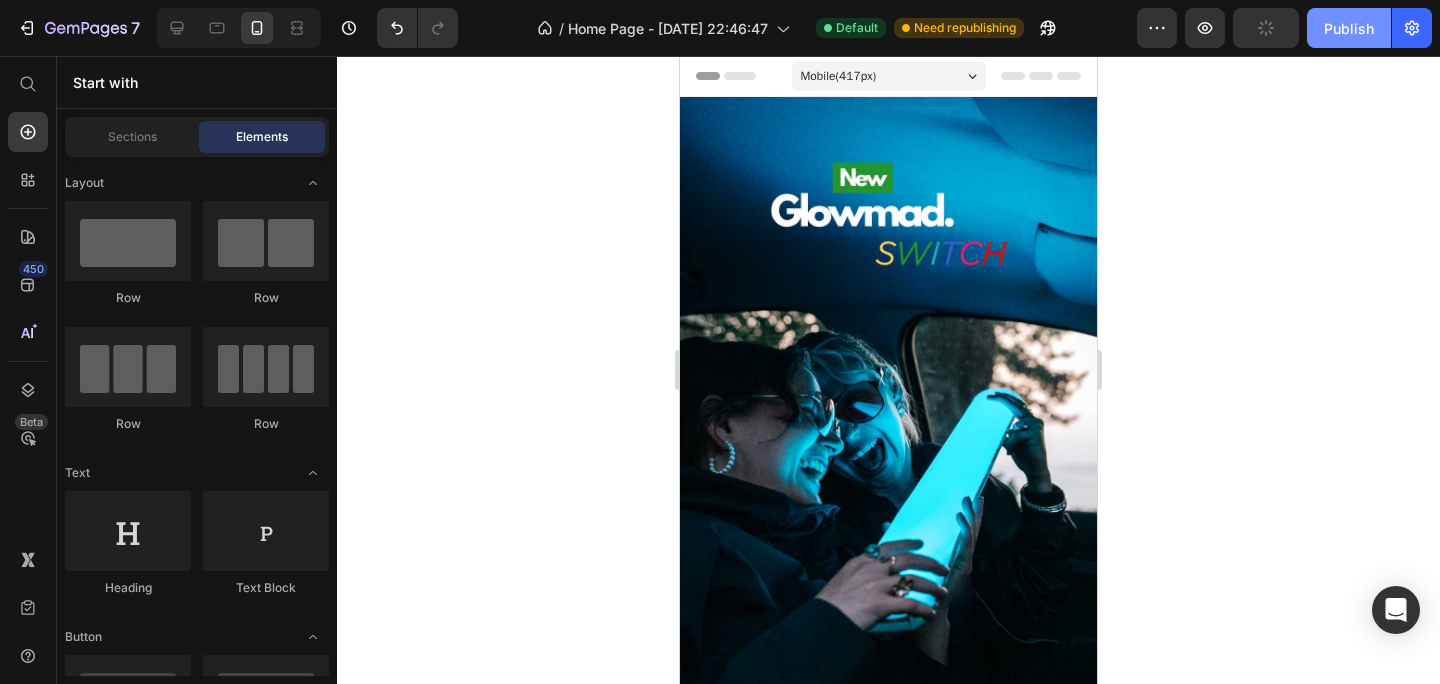 click on "Publish" at bounding box center [1349, 28] 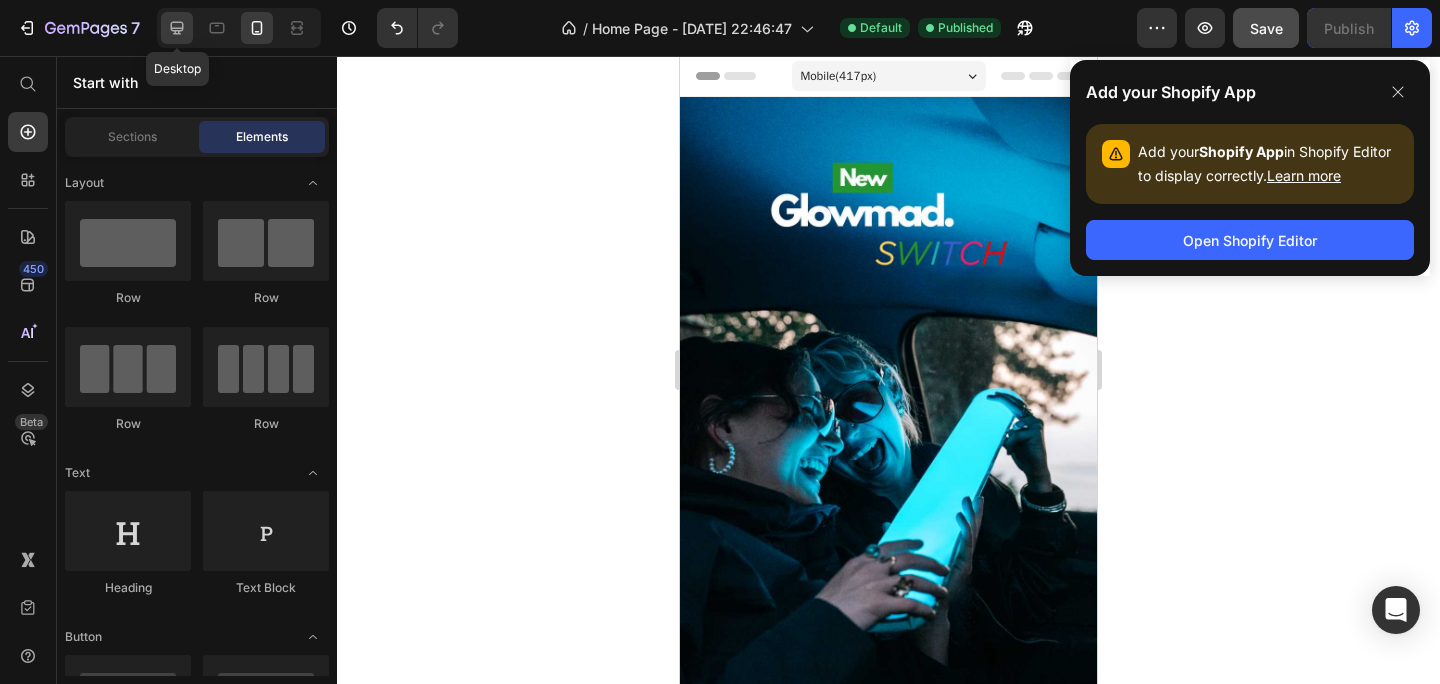 click 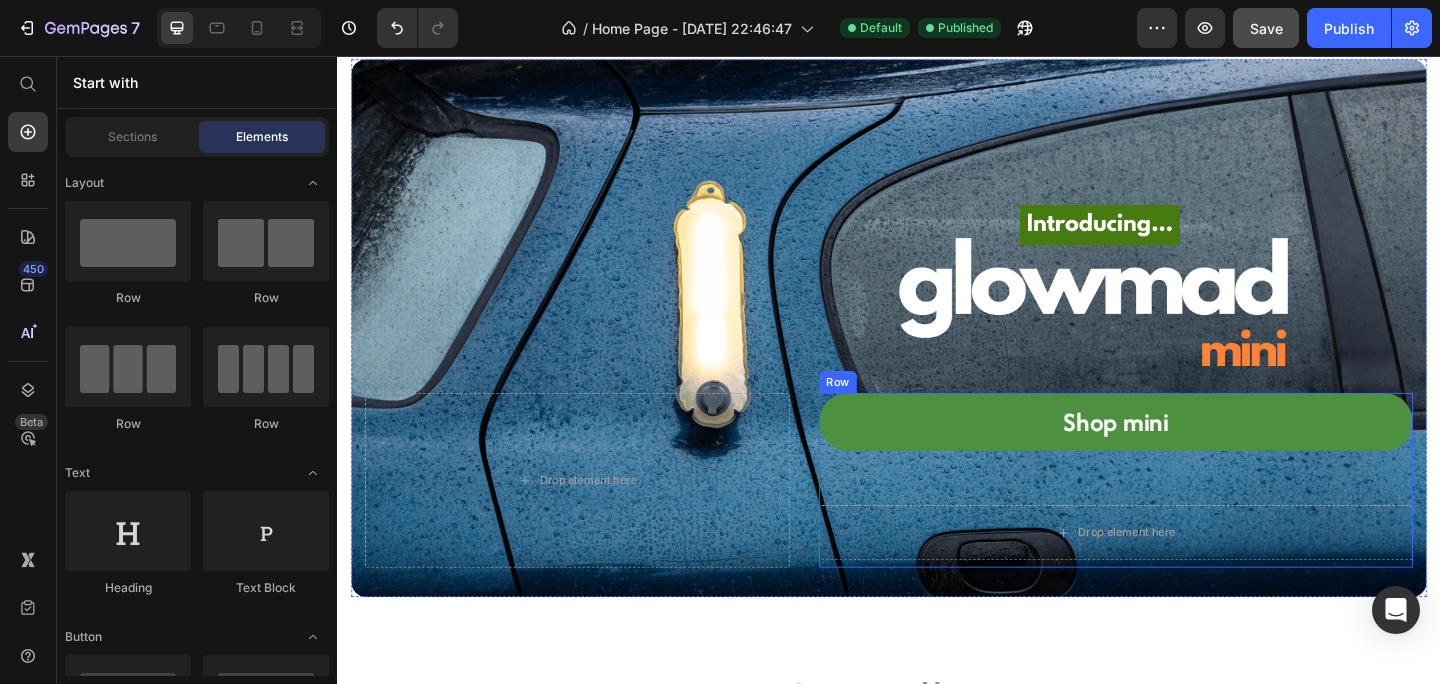 scroll, scrollTop: 0, scrollLeft: 0, axis: both 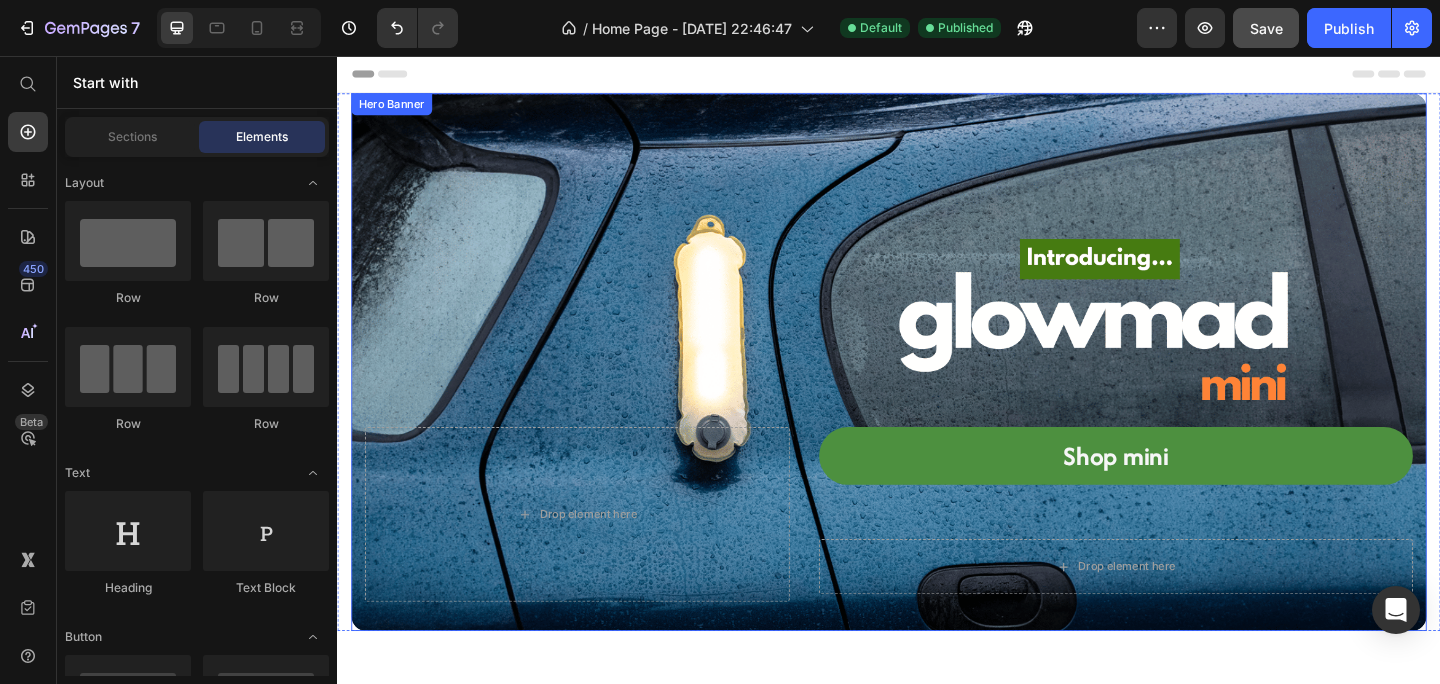 click at bounding box center [937, 389] 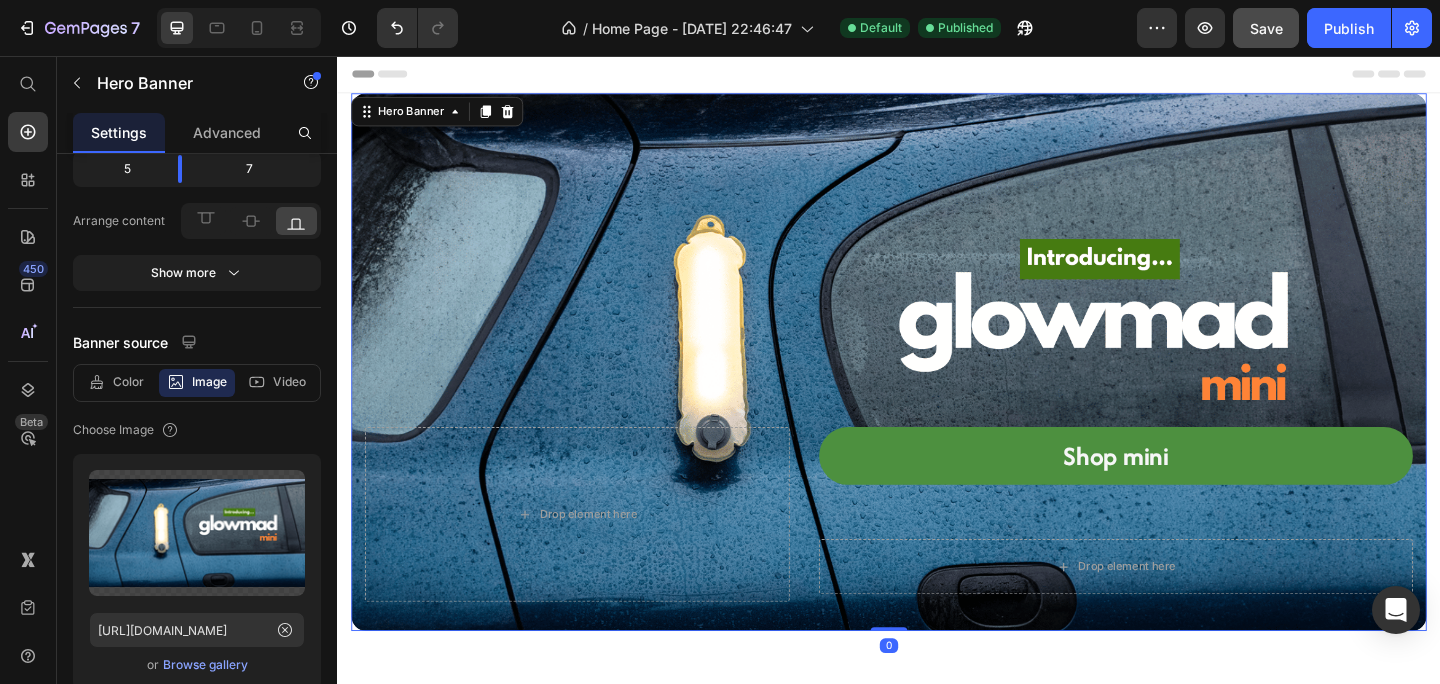 scroll, scrollTop: 272, scrollLeft: 0, axis: vertical 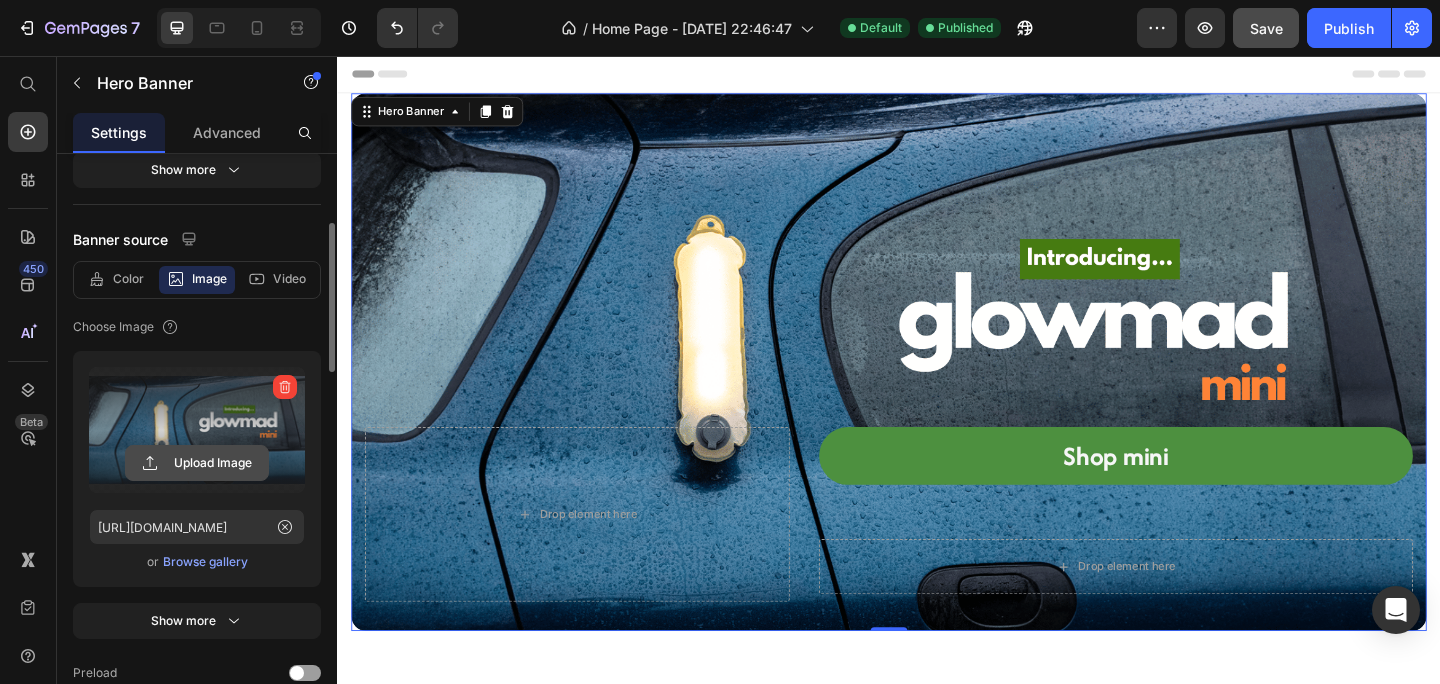 click 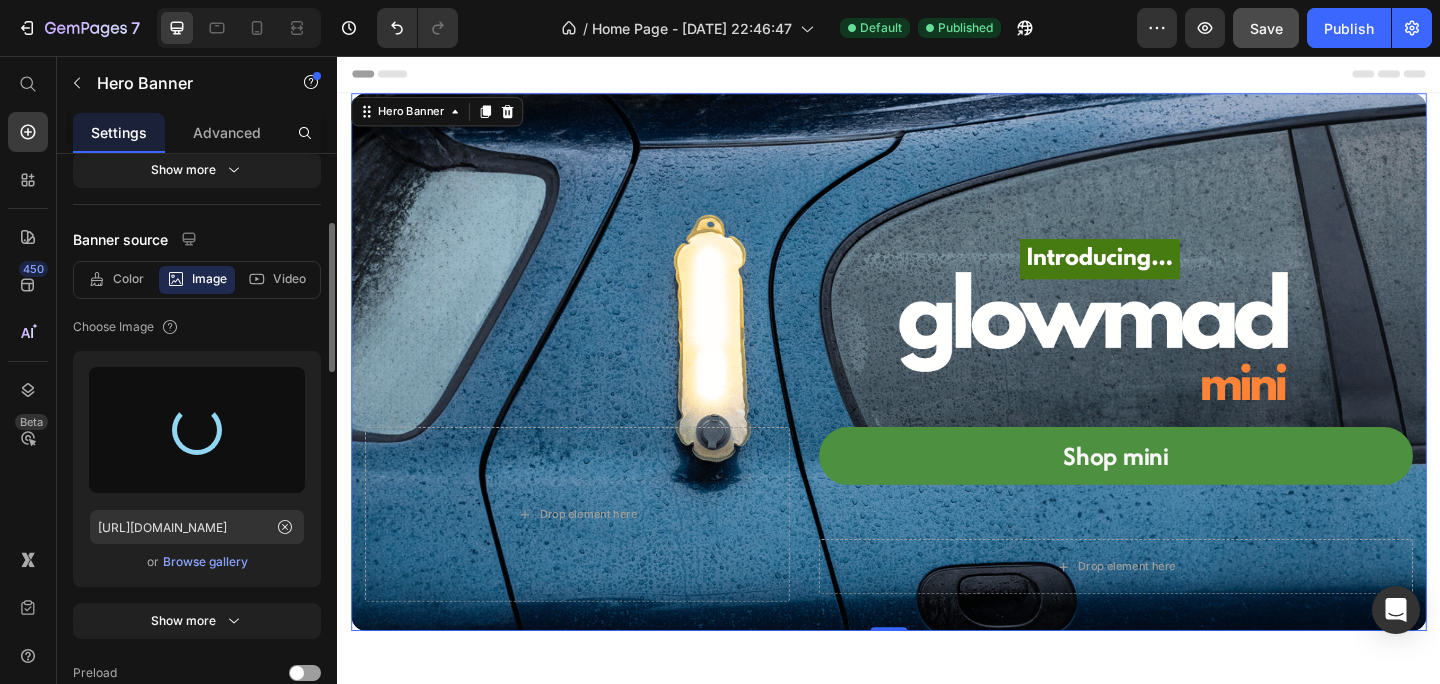 type on "https://cdn.shopify.com/s/files/1/0816/7417/4790/files/gempages_531346346586669968-b53bbea4-11c6-4b35-8218-8868e5b96795.jpg" 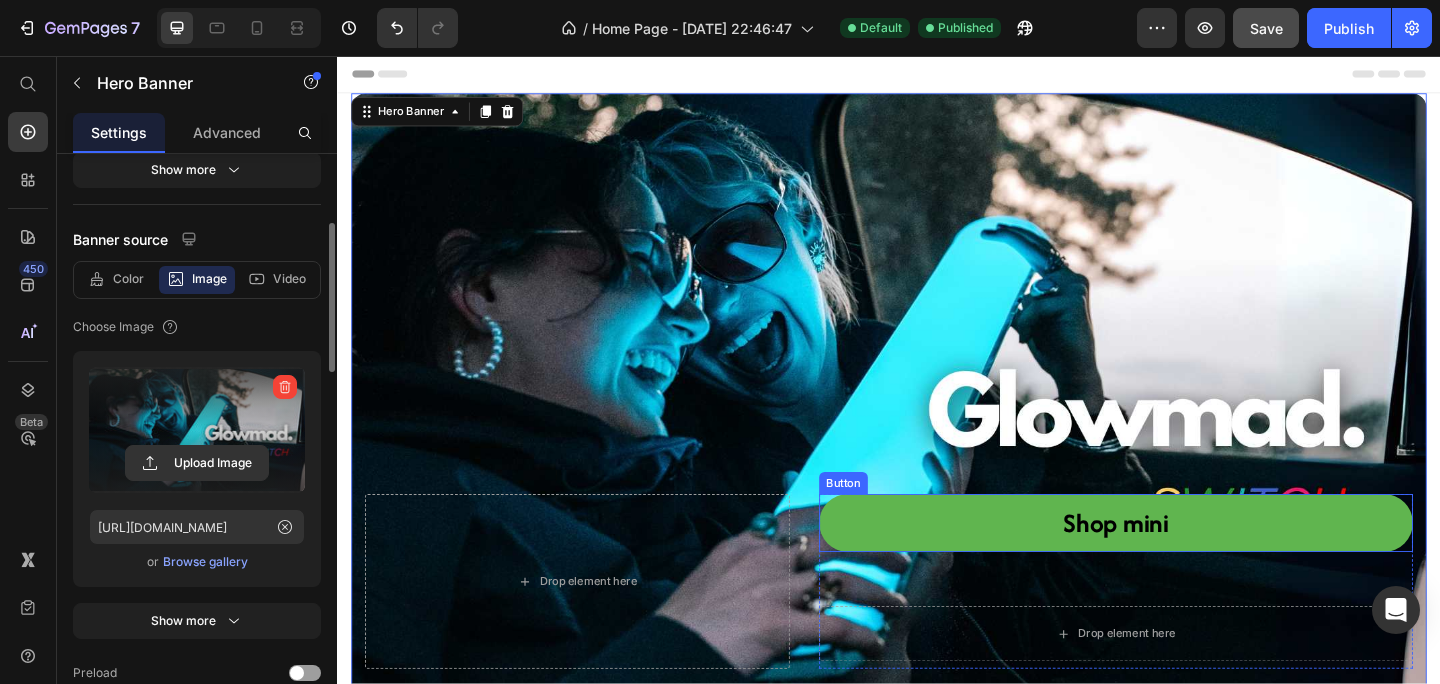 scroll, scrollTop: 130, scrollLeft: 0, axis: vertical 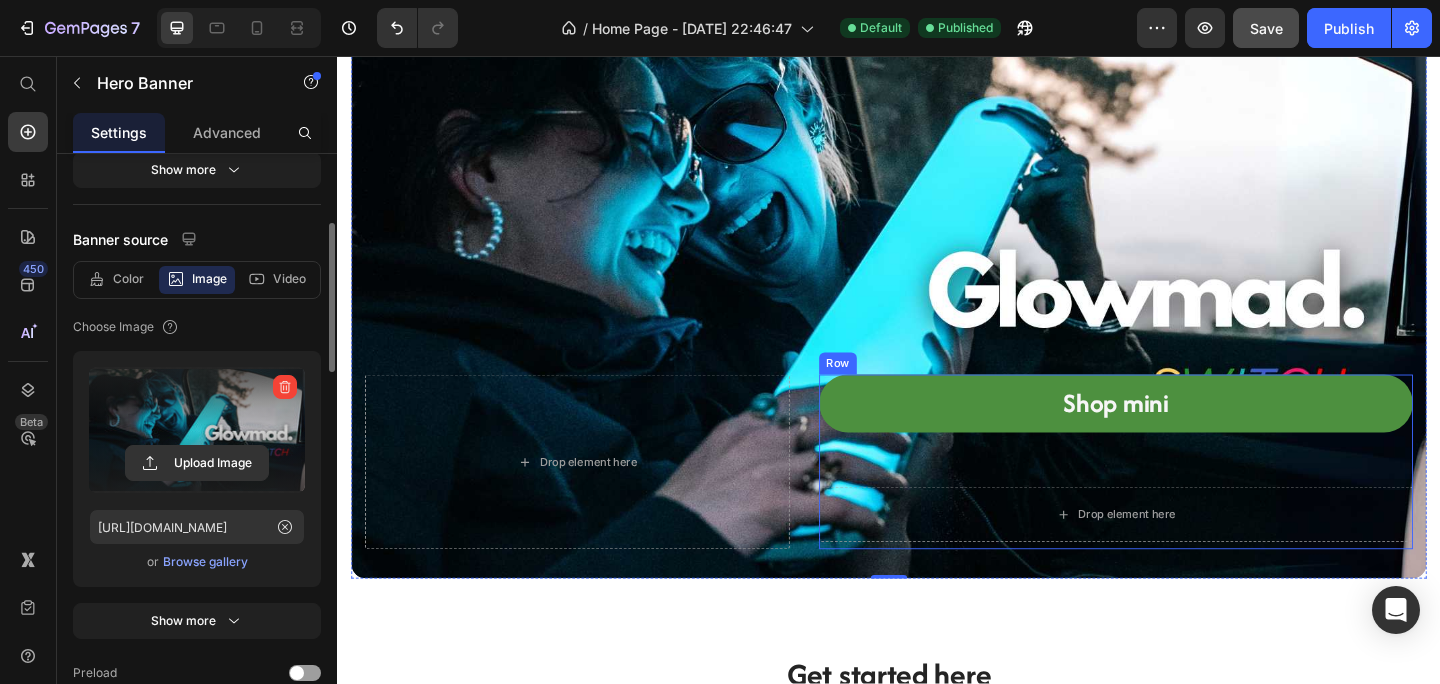 click on "Shop mini Button
Drop element here Row" at bounding box center (1184, 498) 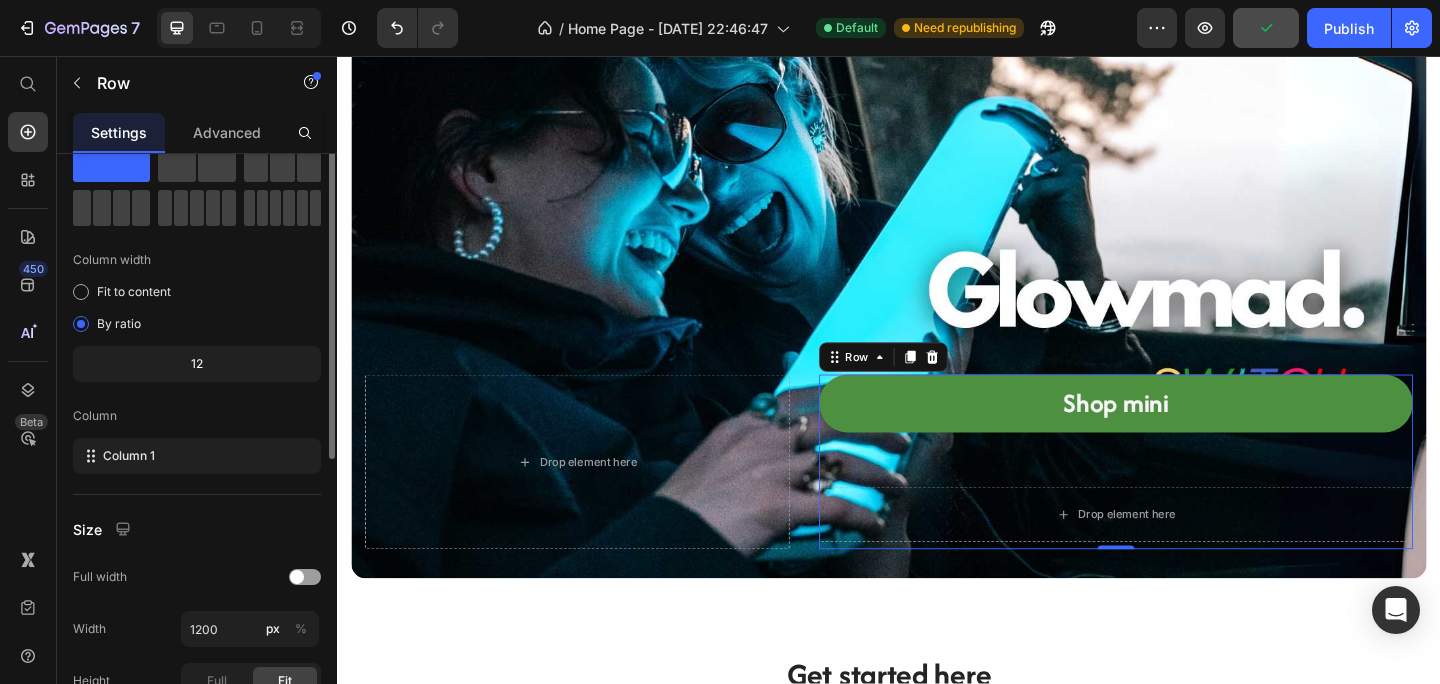 scroll, scrollTop: 0, scrollLeft: 0, axis: both 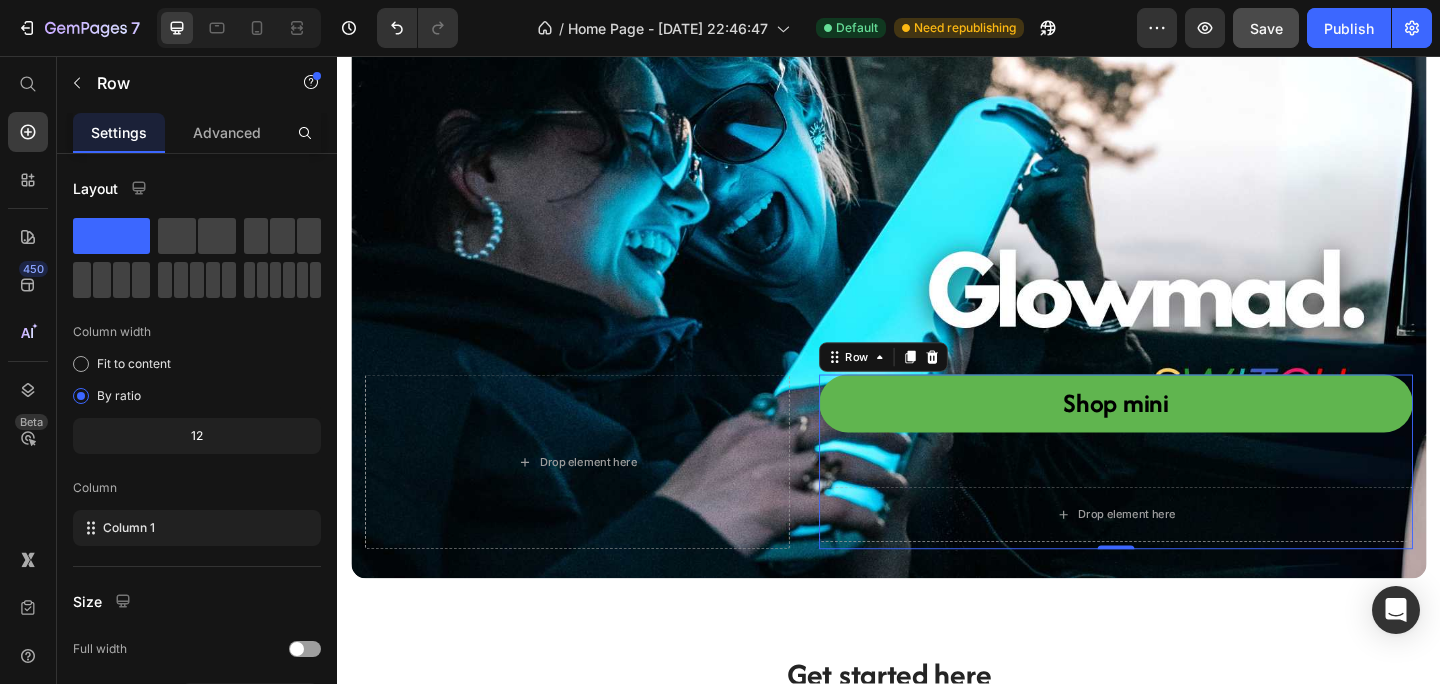 click on "Shop mini" at bounding box center (1184, 434) 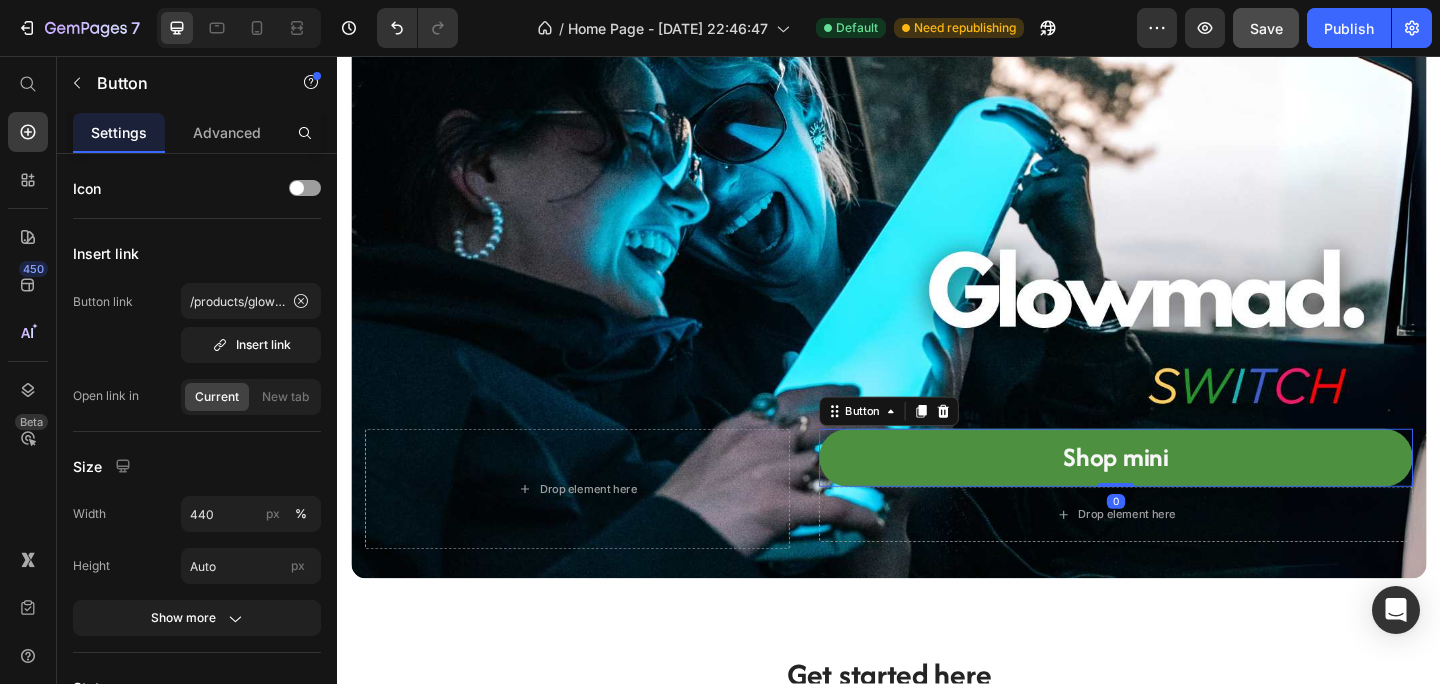 drag, startPoint x: 1191, startPoint y: 521, endPoint x: 1193, endPoint y: 315, distance: 206.0097 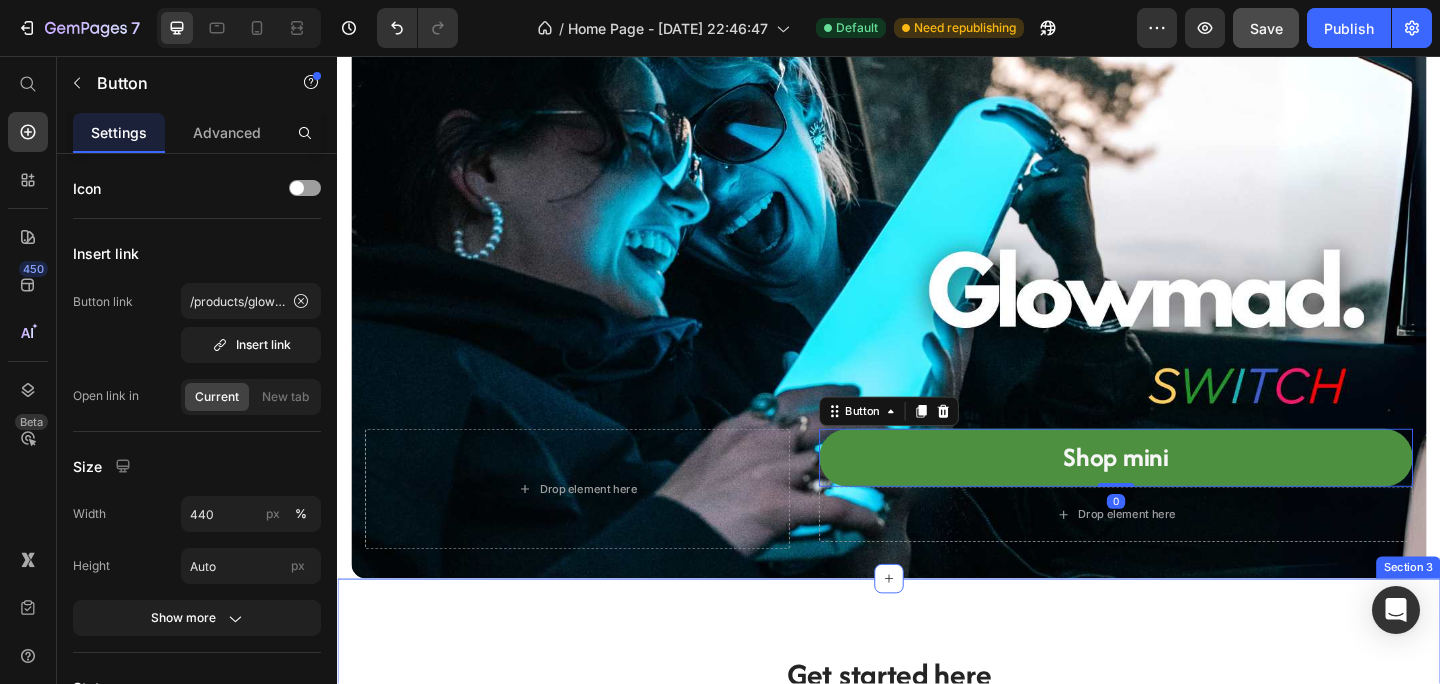 click on "Get started here Heading Row Glowmad Original Heading
Shop now Button Hero Banner Glowmad Mini Heading
Shop now Button Hero Banner Row Section 3" at bounding box center (937, 930) 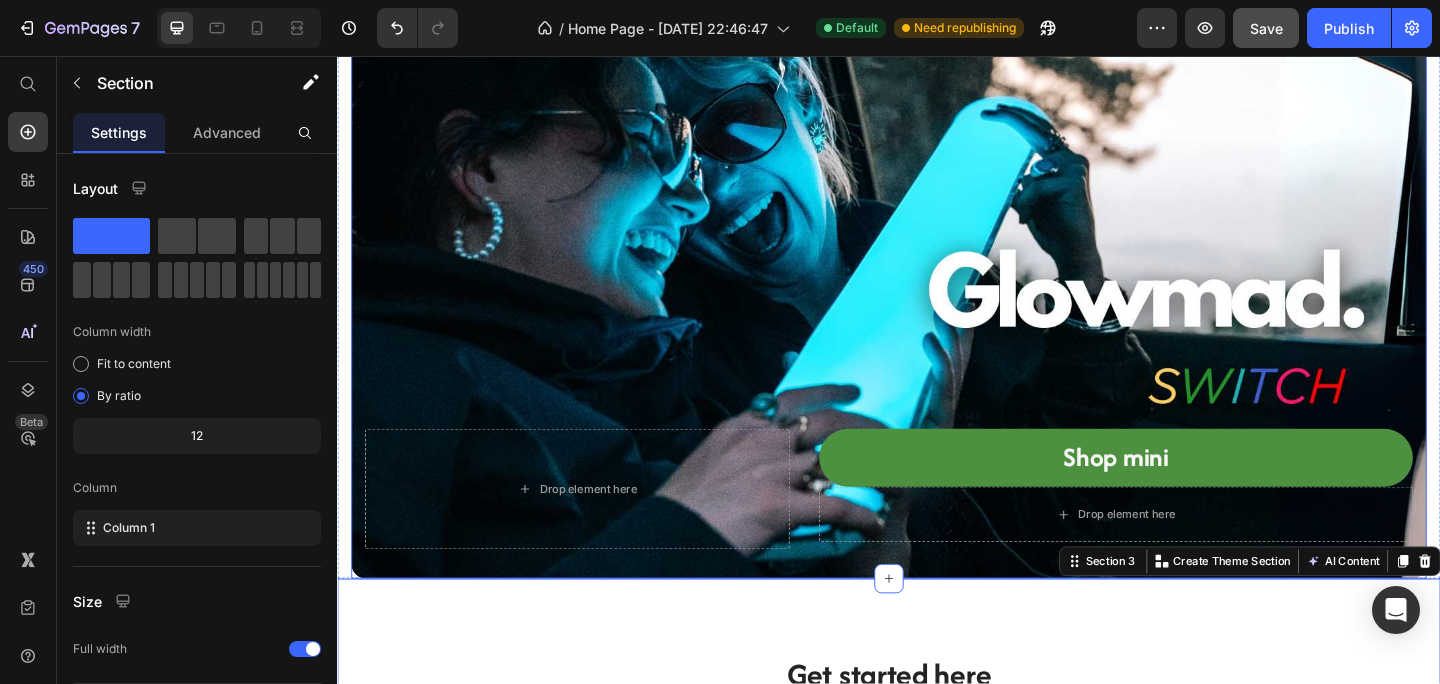 scroll, scrollTop: 0, scrollLeft: 0, axis: both 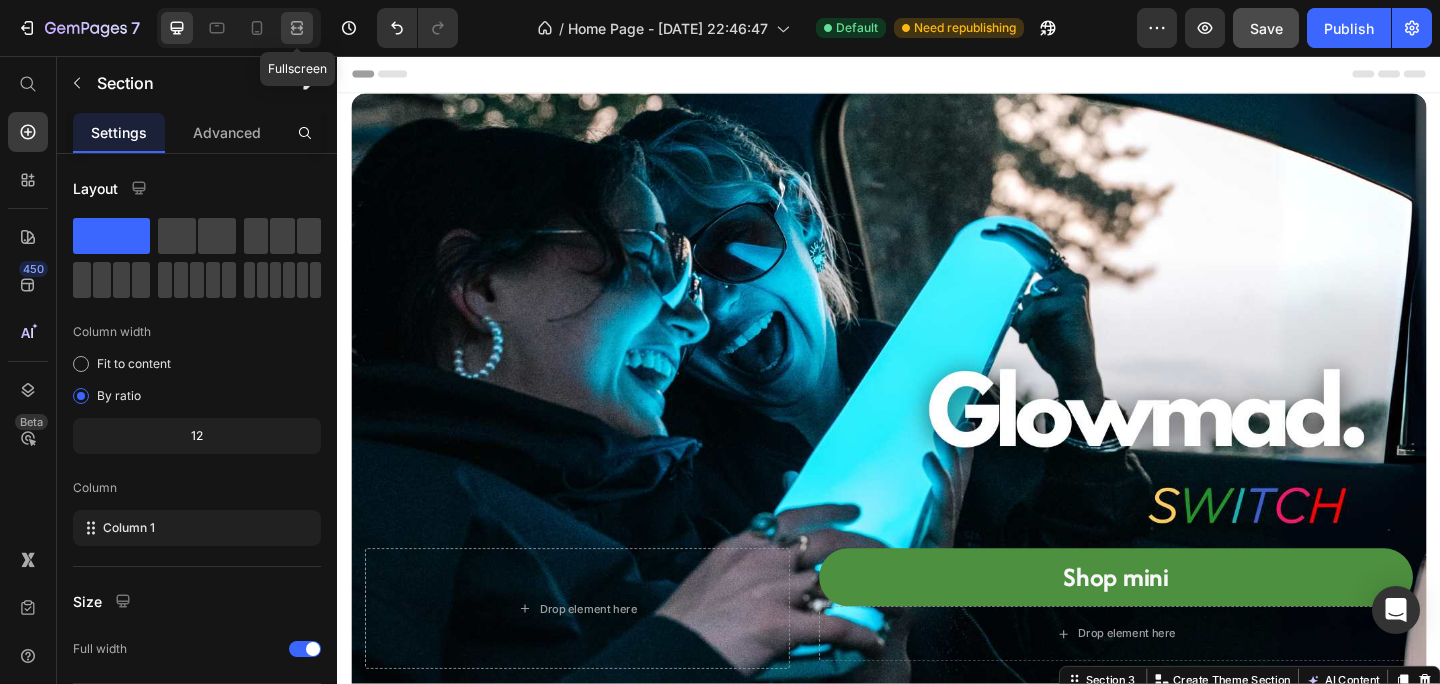 click 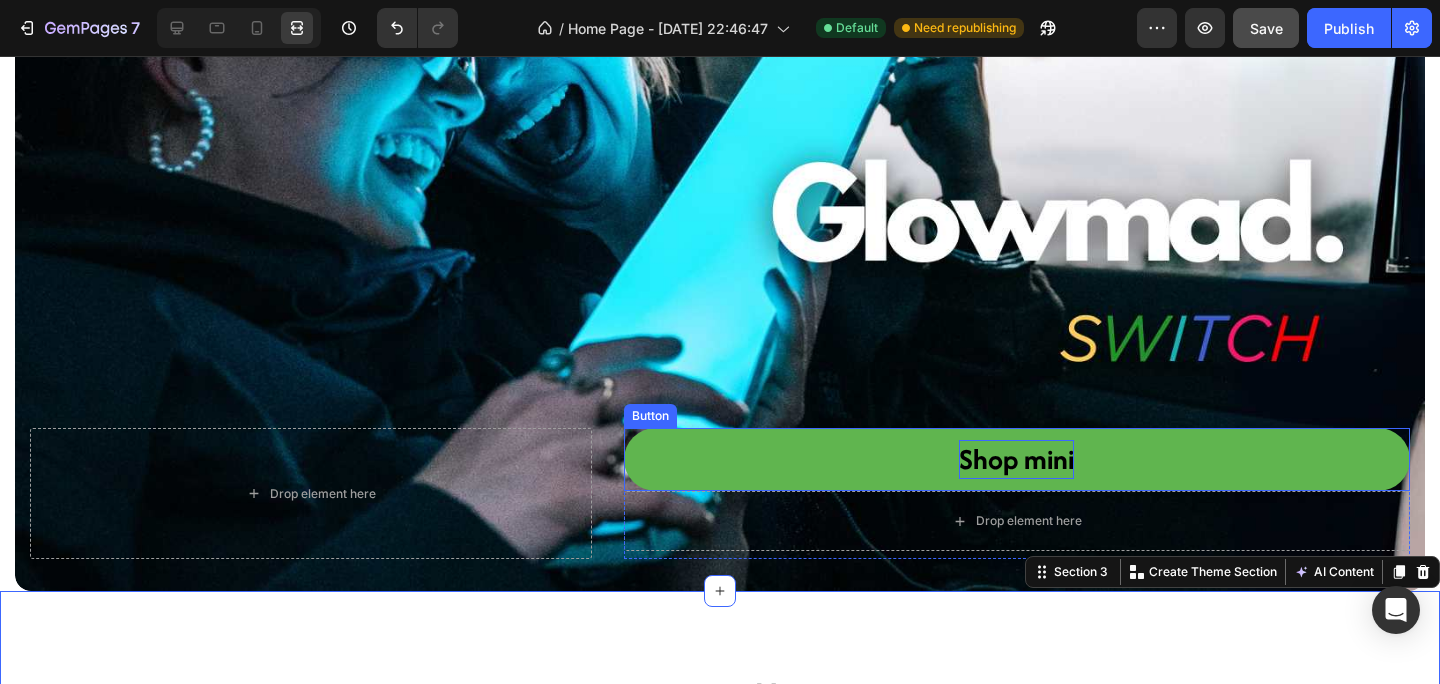 scroll, scrollTop: 292, scrollLeft: 0, axis: vertical 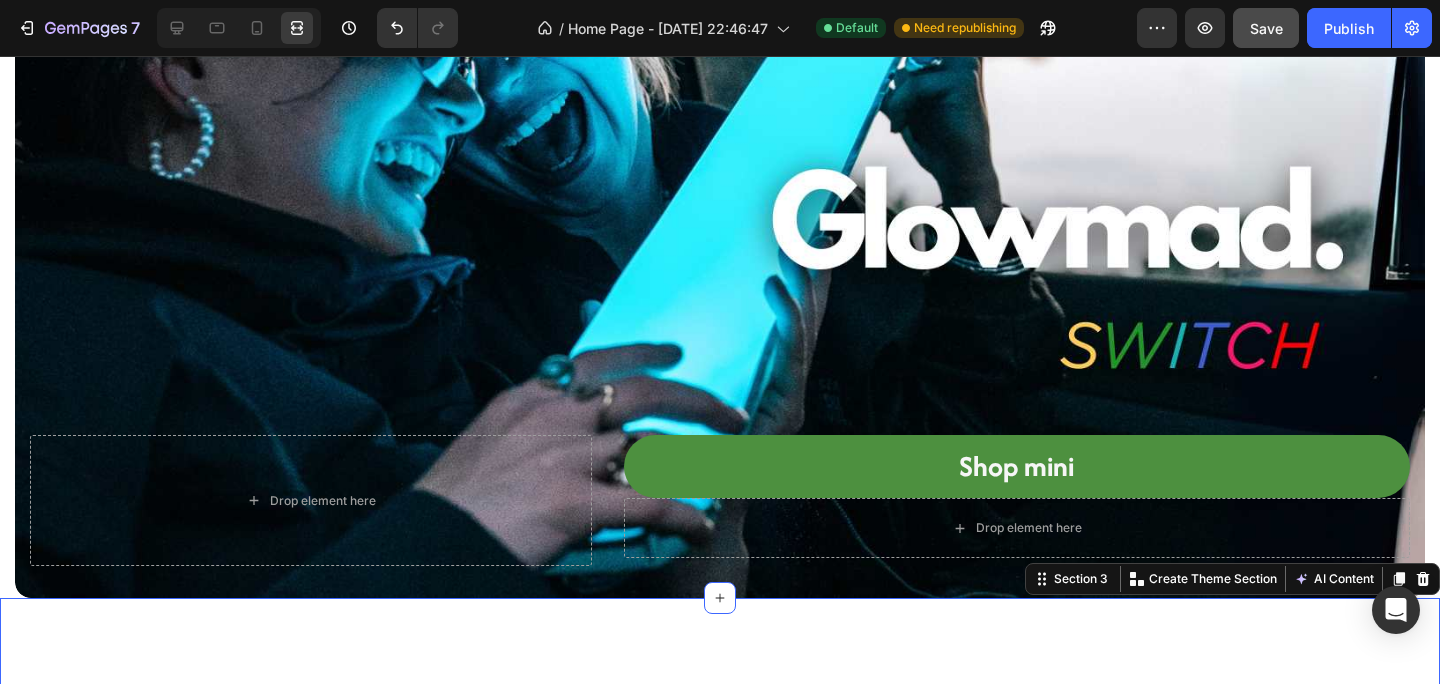 click at bounding box center [239, 28] 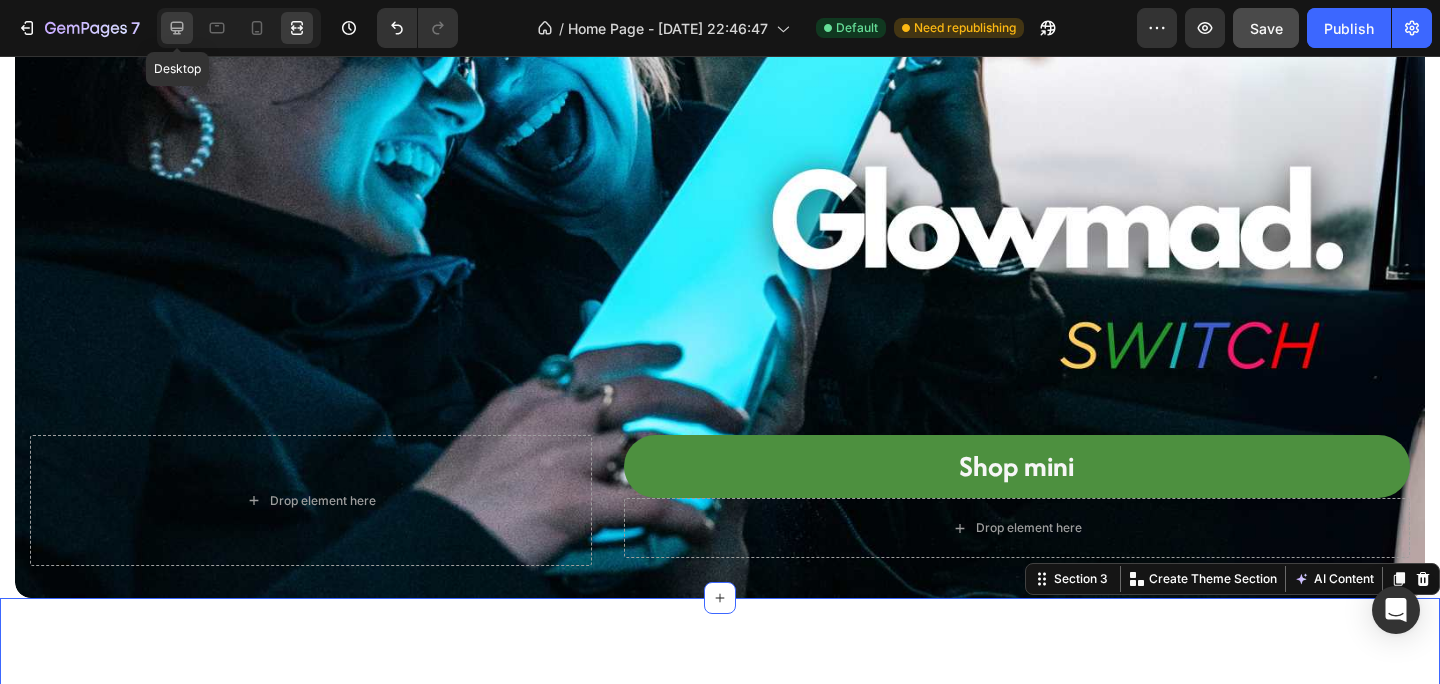 drag, startPoint x: 186, startPoint y: 31, endPoint x: 538, endPoint y: 314, distance: 451.65585 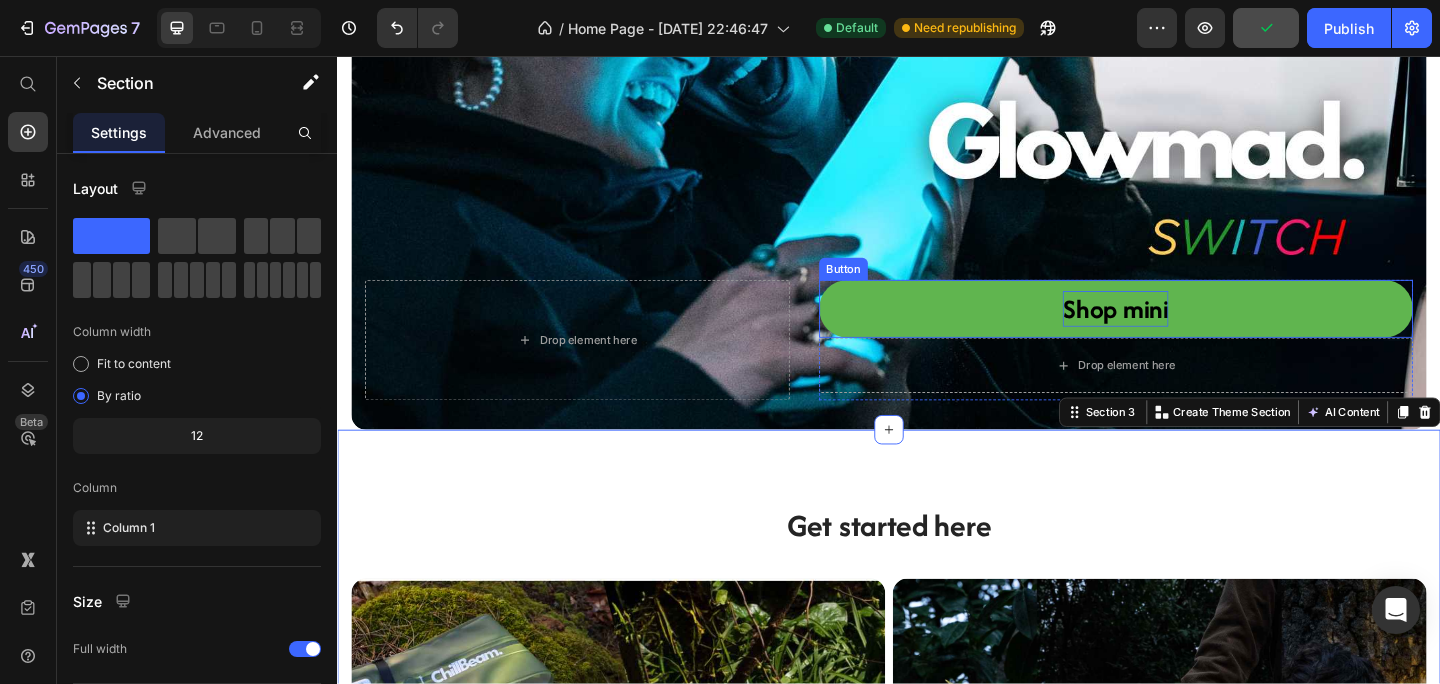 click on "Shop mini" at bounding box center [1183, 331] 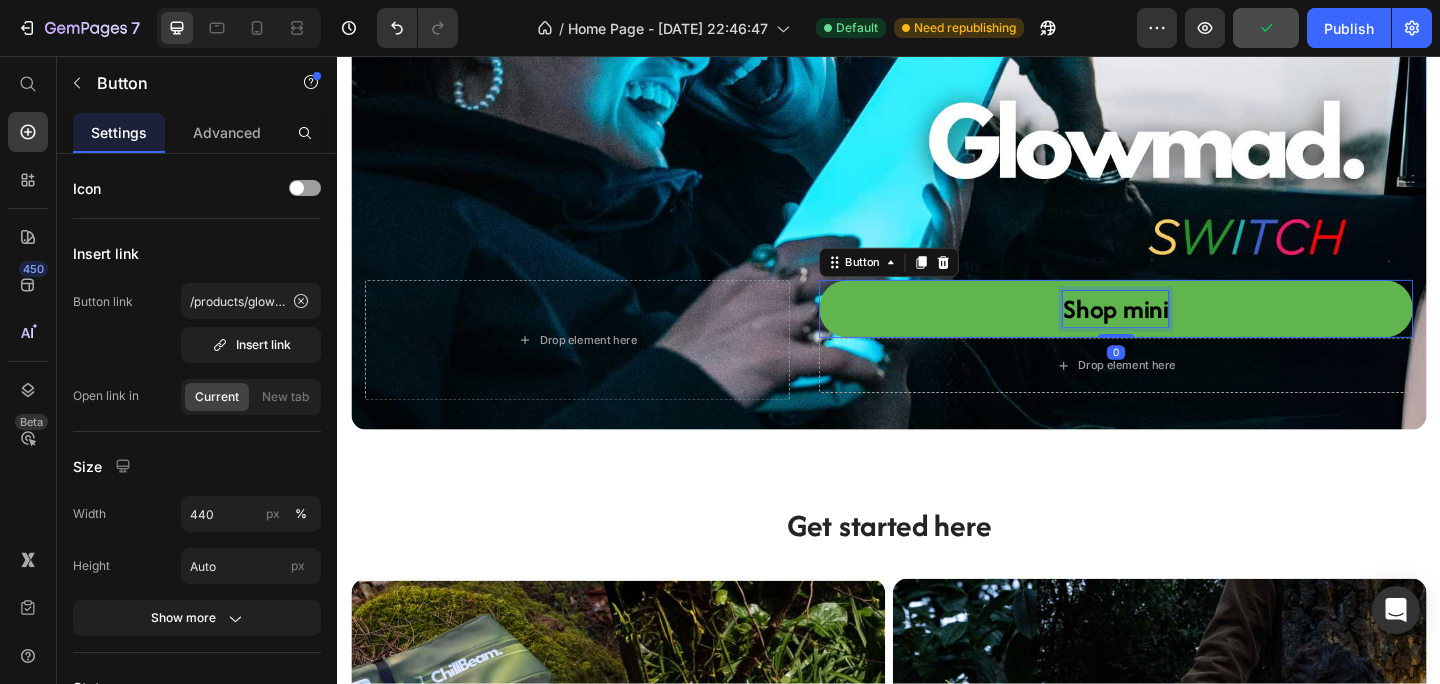click on "Shop mini" at bounding box center (1183, 331) 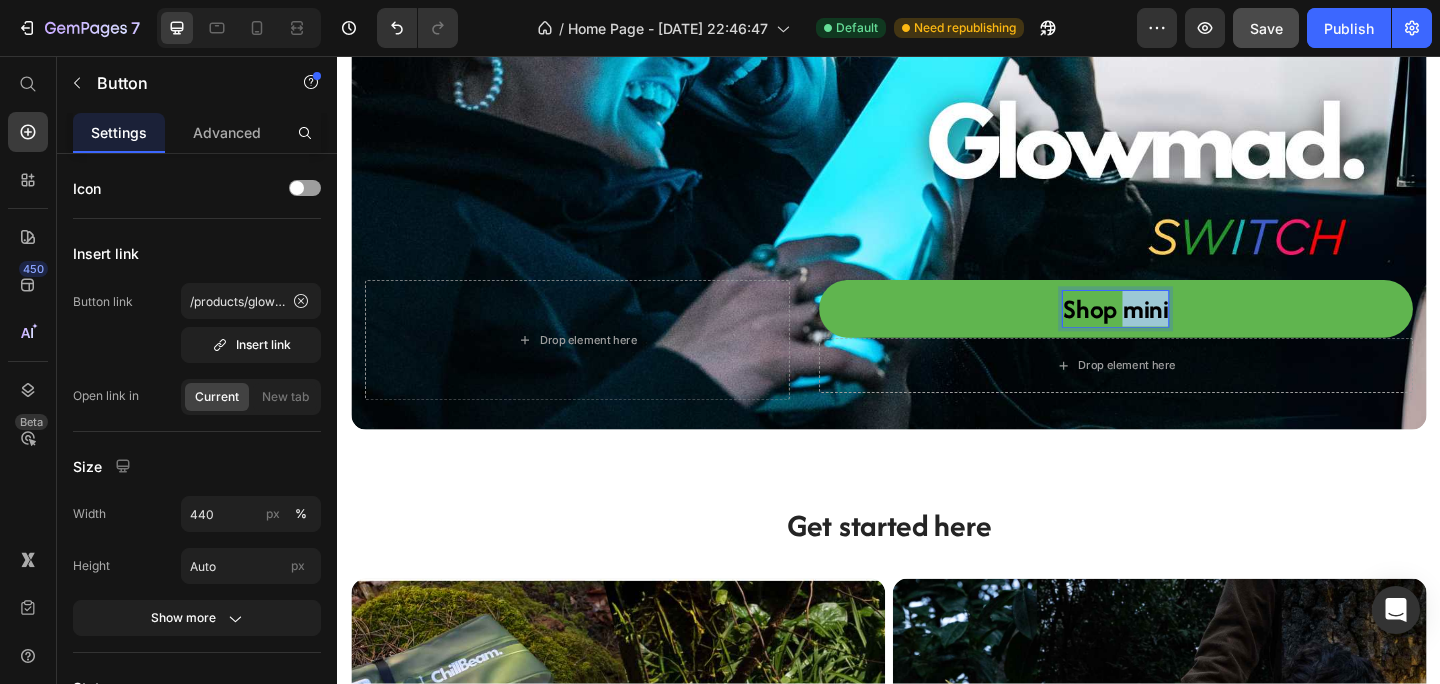 drag, startPoint x: 1195, startPoint y: 335, endPoint x: 1244, endPoint y: 340, distance: 49.25444 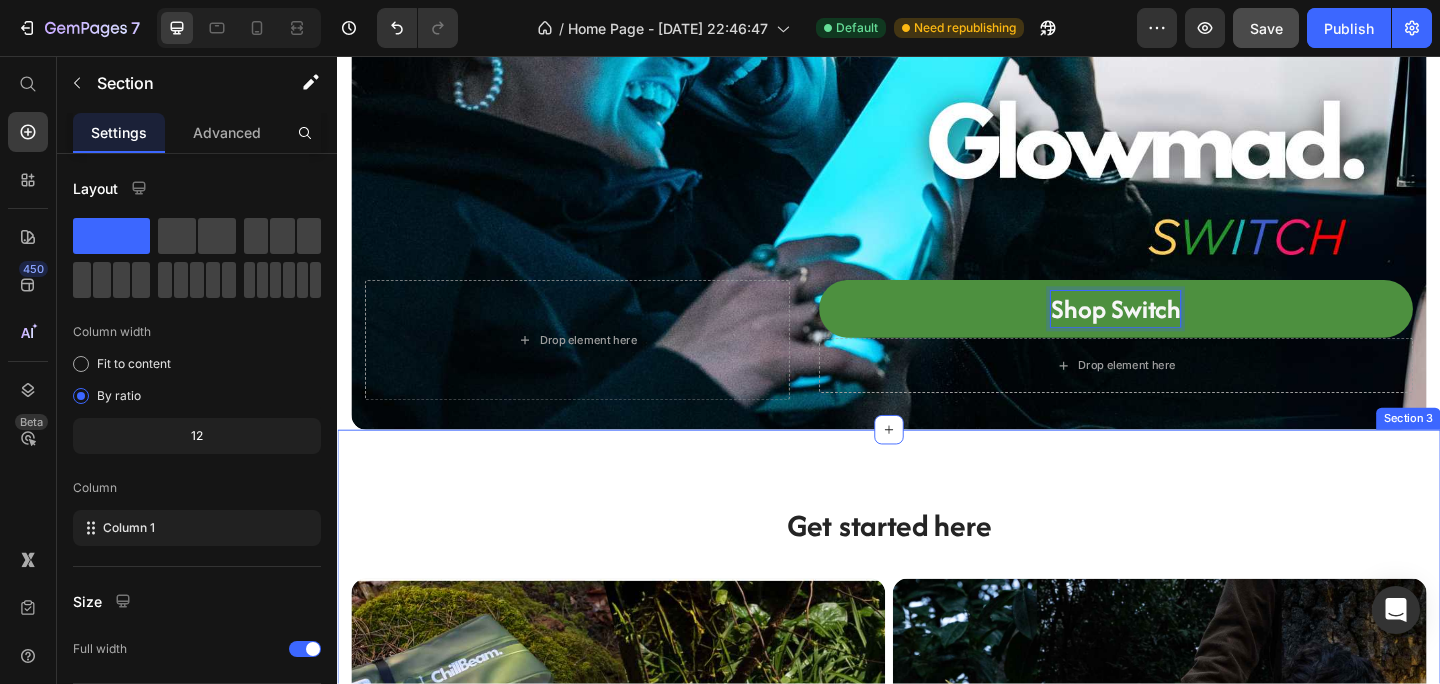 click on "Get started here Heading Row Glowmad Original Heading
Shop now Button Hero Banner Glowmad Mini Heading
Shop now Button Hero Banner Row Section 3" at bounding box center [937, 768] 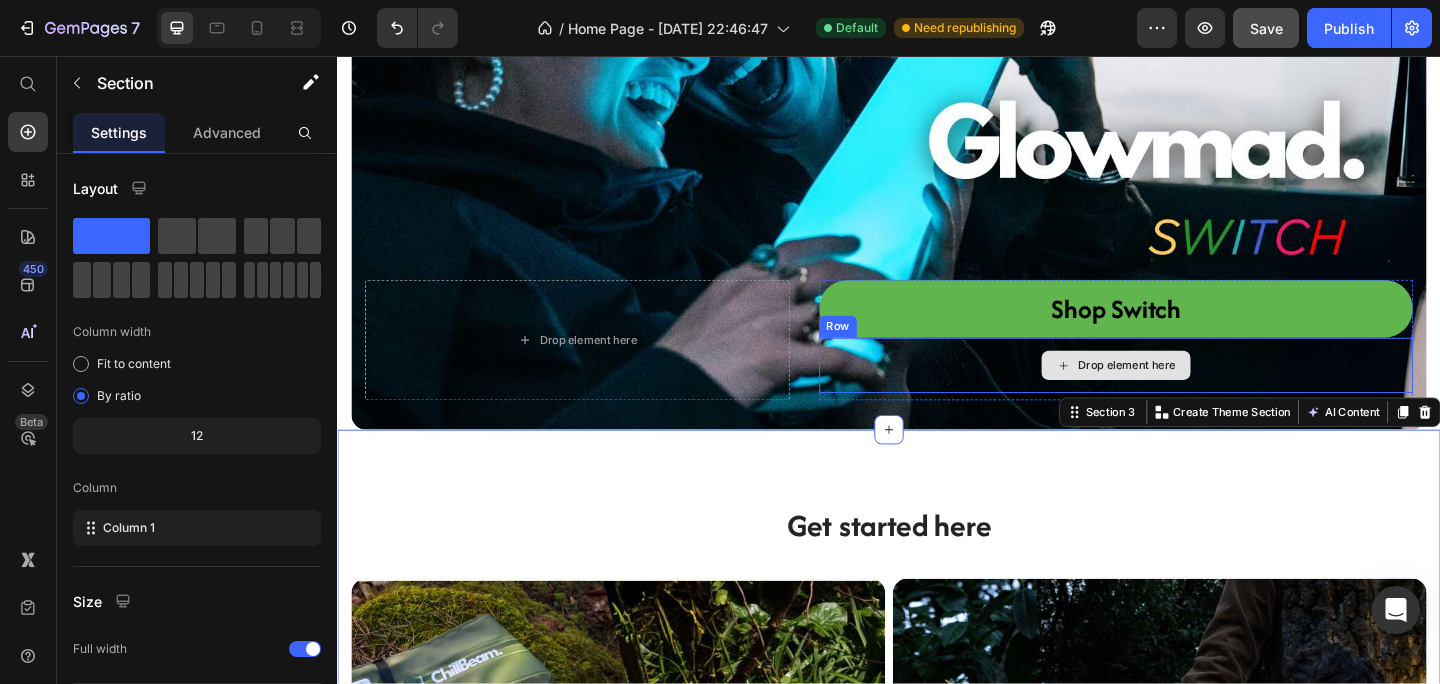 click on "Shop Switch" at bounding box center [1184, 331] 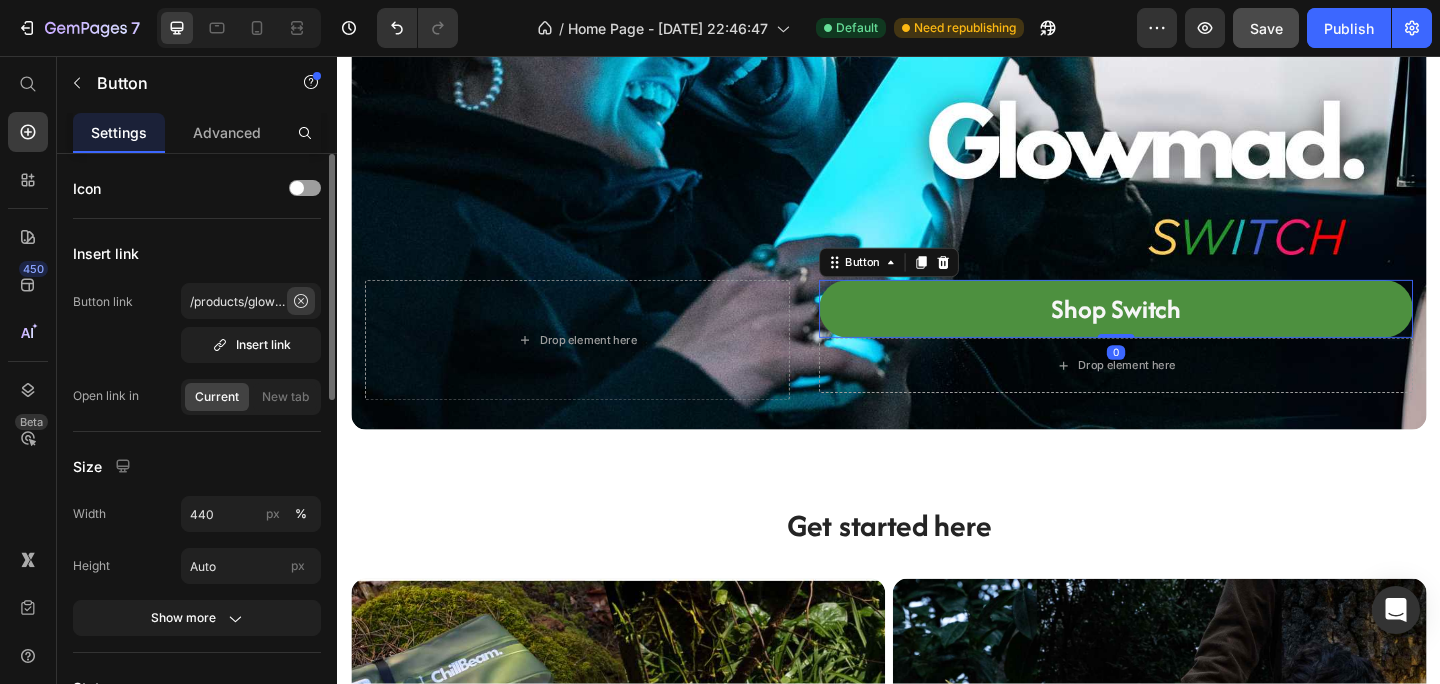 click 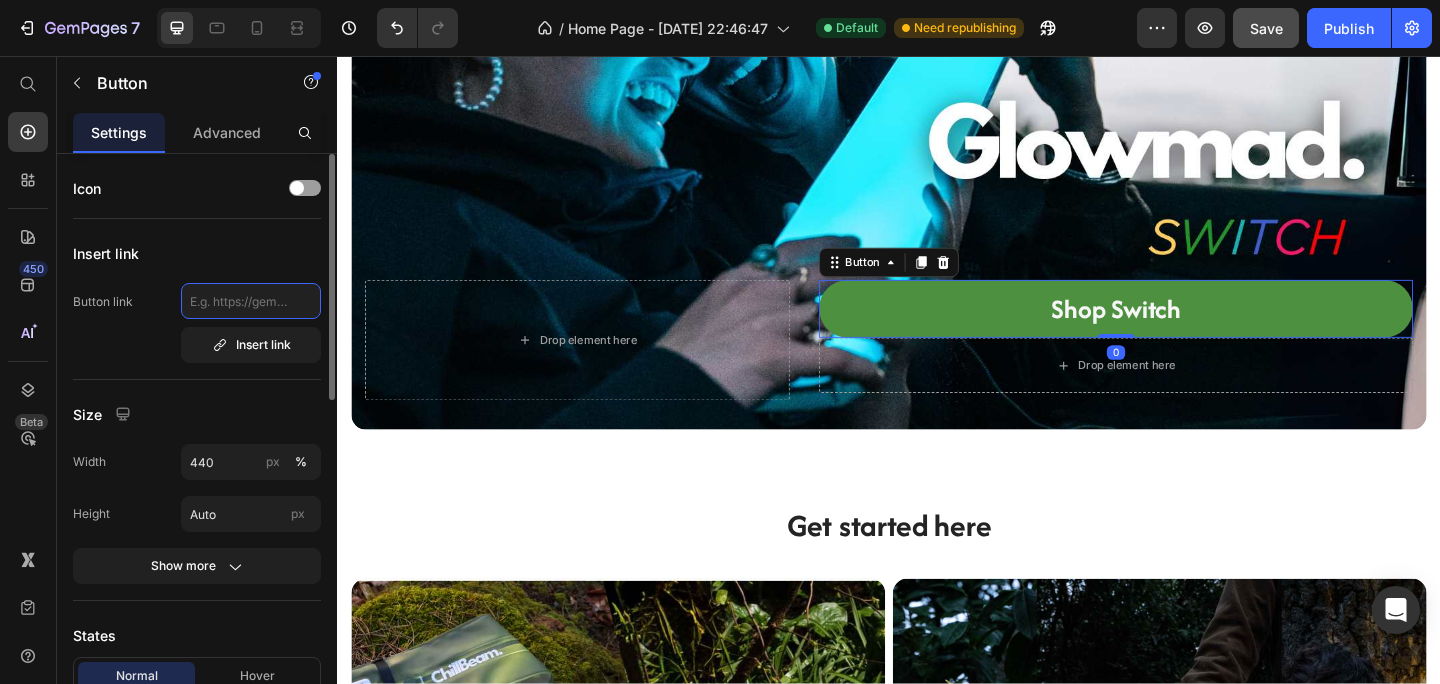 scroll, scrollTop: 0, scrollLeft: 0, axis: both 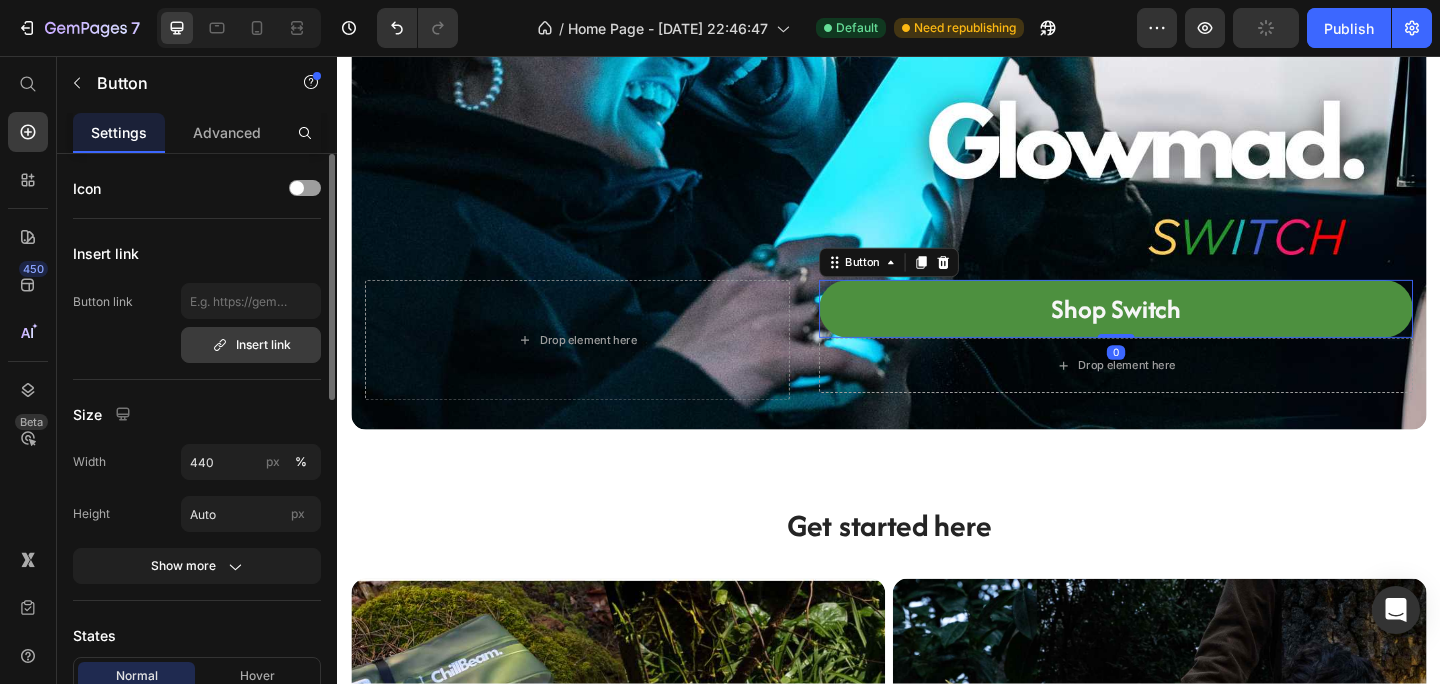 click on "Insert link" at bounding box center [251, 345] 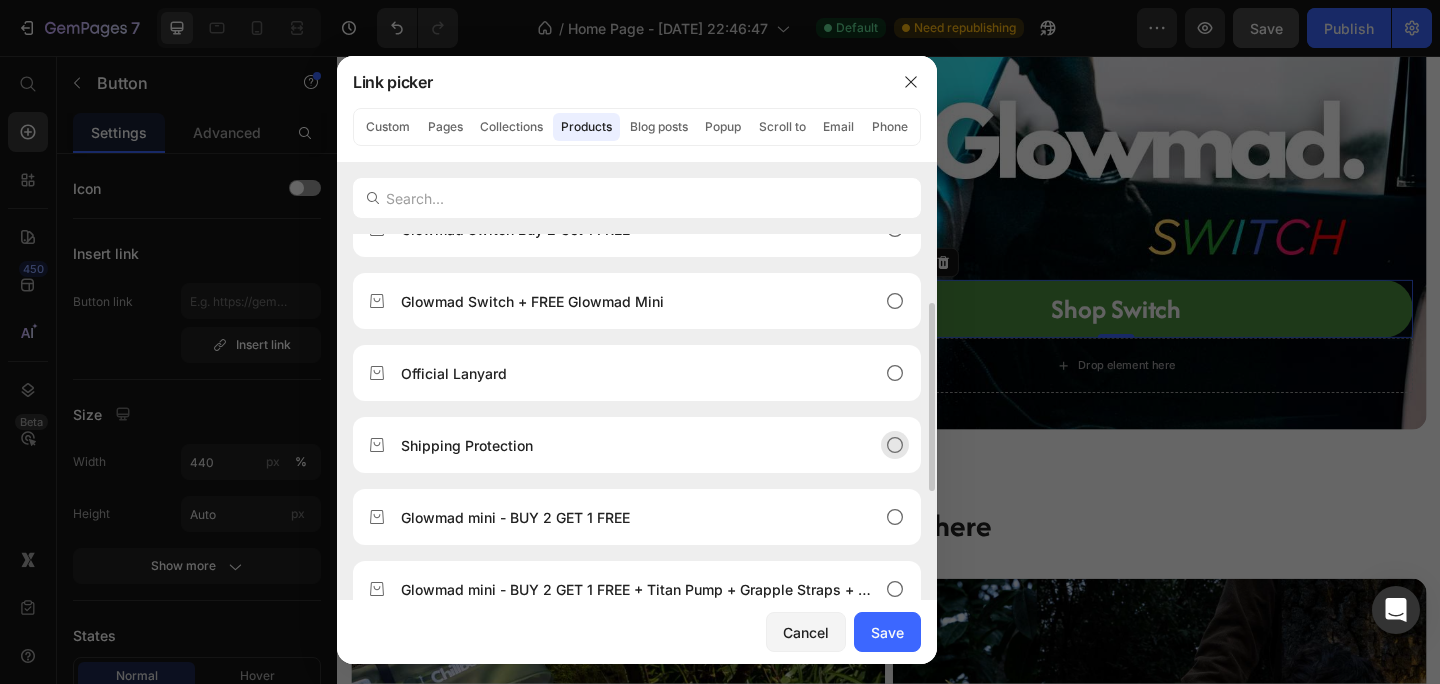 scroll, scrollTop: 0, scrollLeft: 0, axis: both 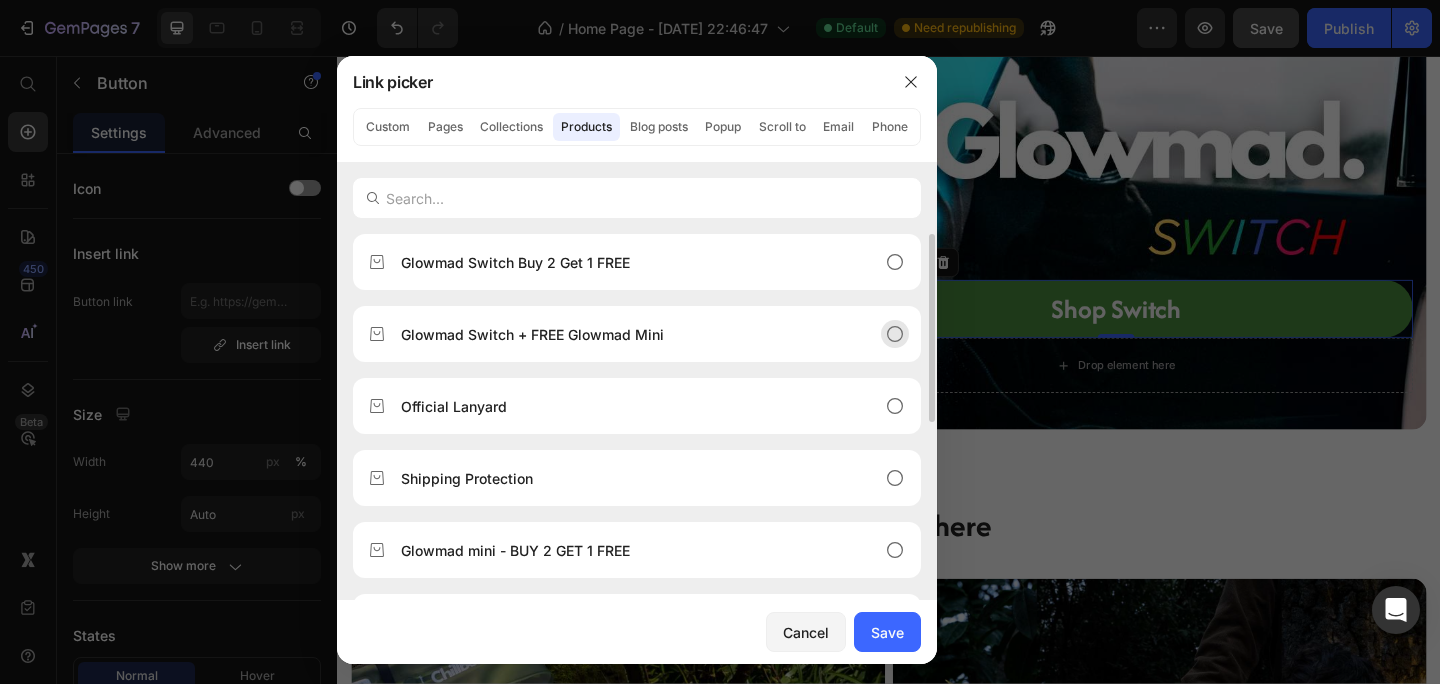 click on "Glowmad Switch + FREE Glowmad Mini" at bounding box center [621, 334] 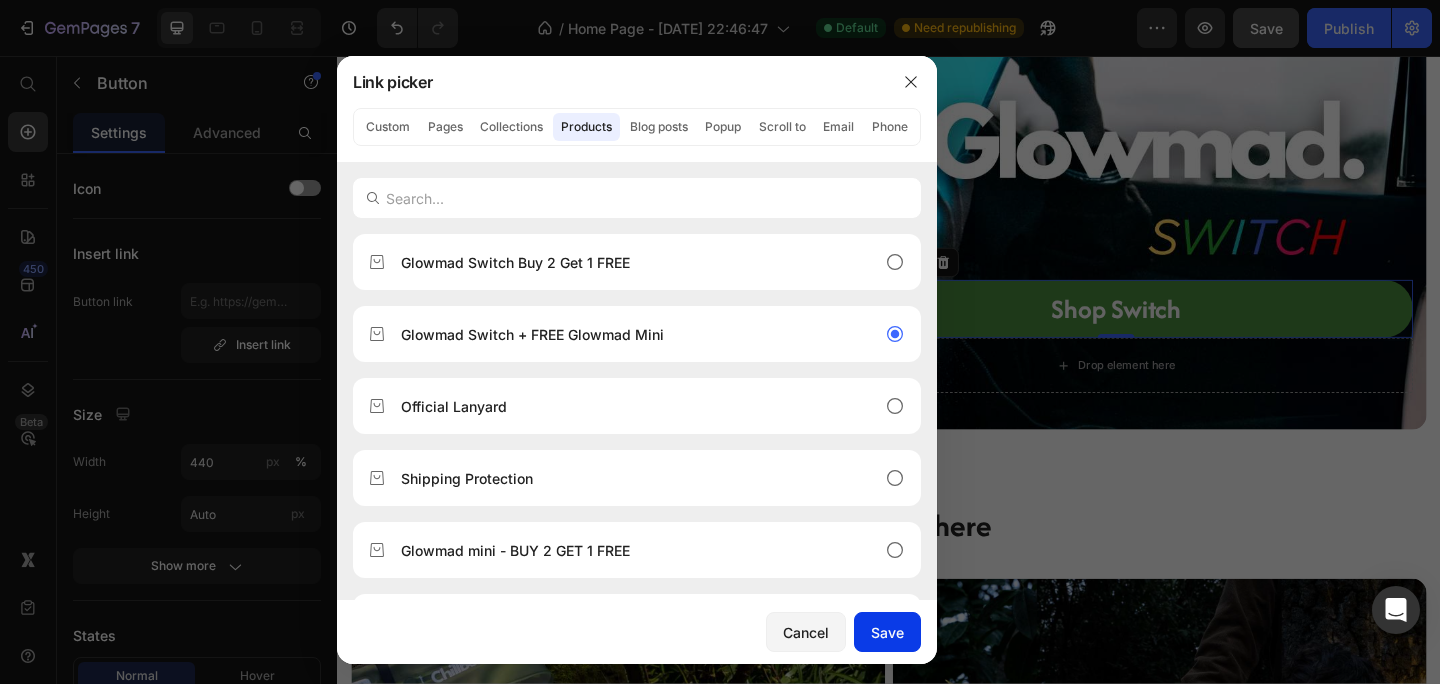 click on "Save" at bounding box center [887, 632] 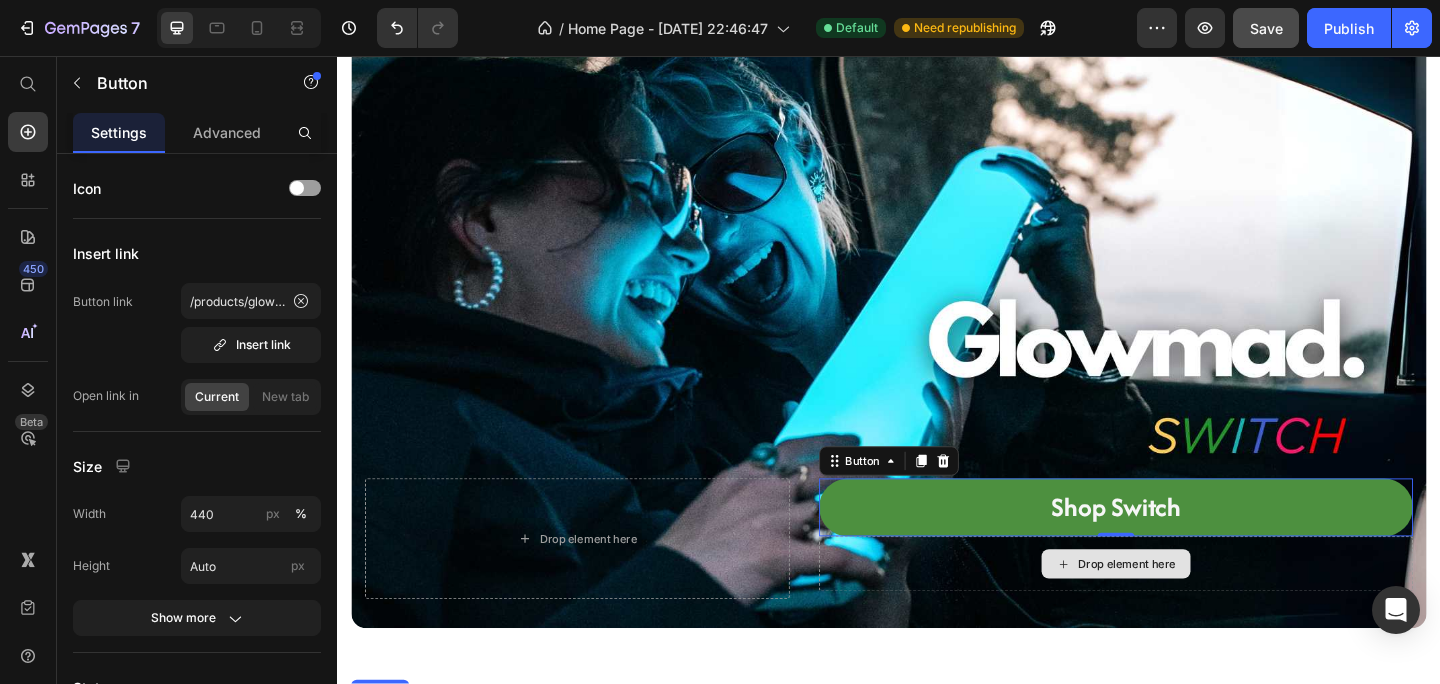 scroll, scrollTop: 73, scrollLeft: 0, axis: vertical 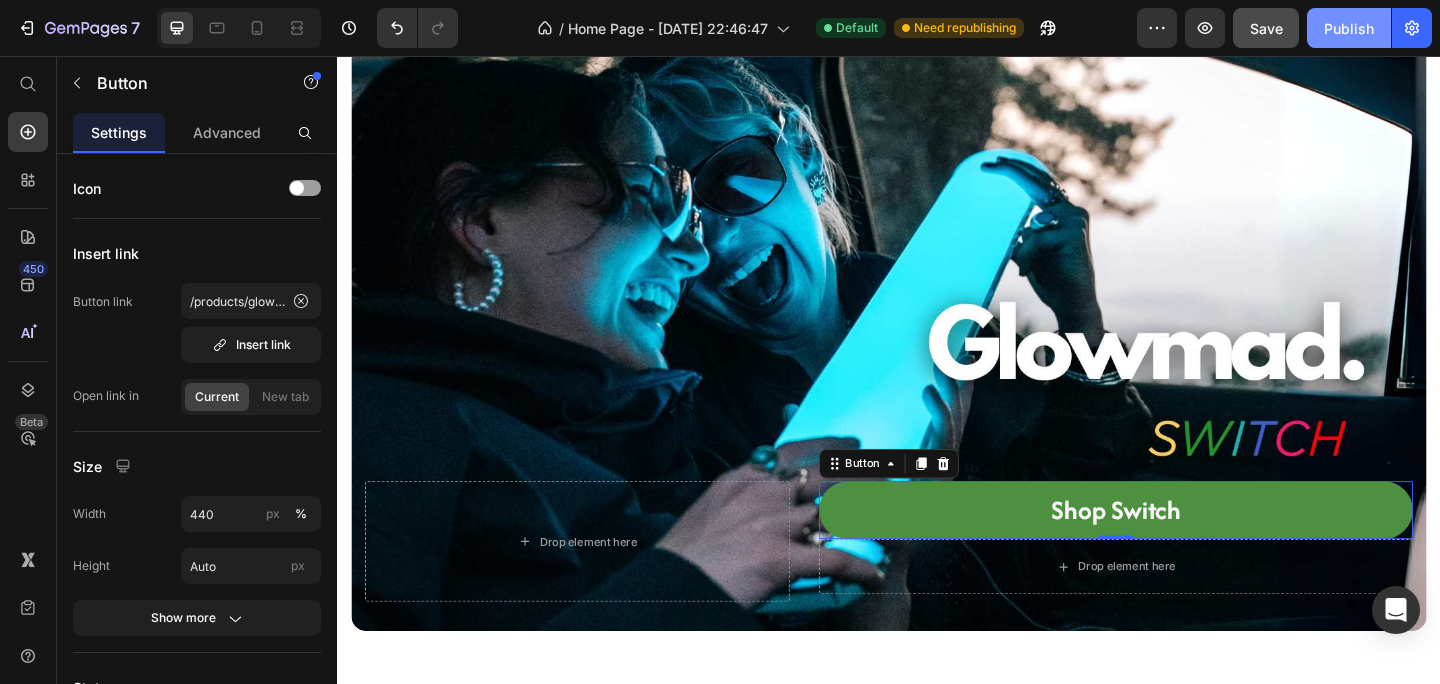 click on "Publish" 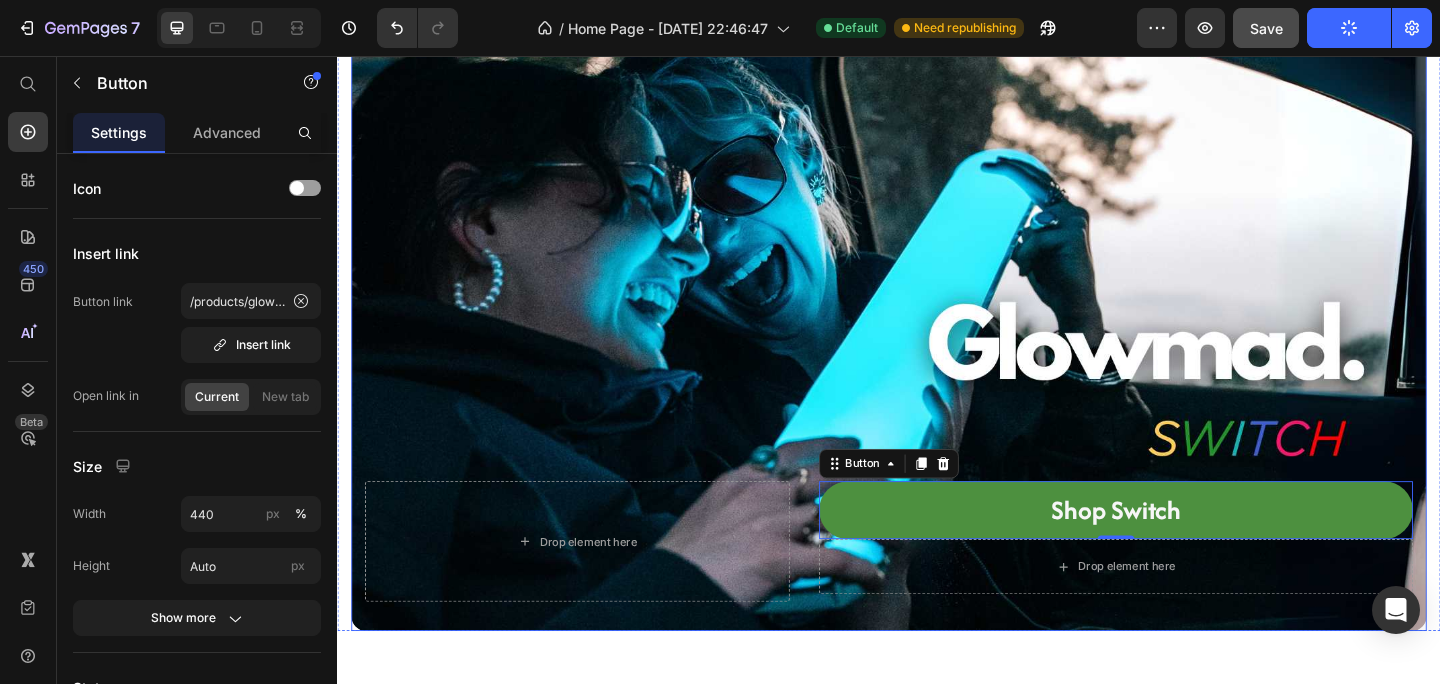 scroll, scrollTop: 0, scrollLeft: 0, axis: both 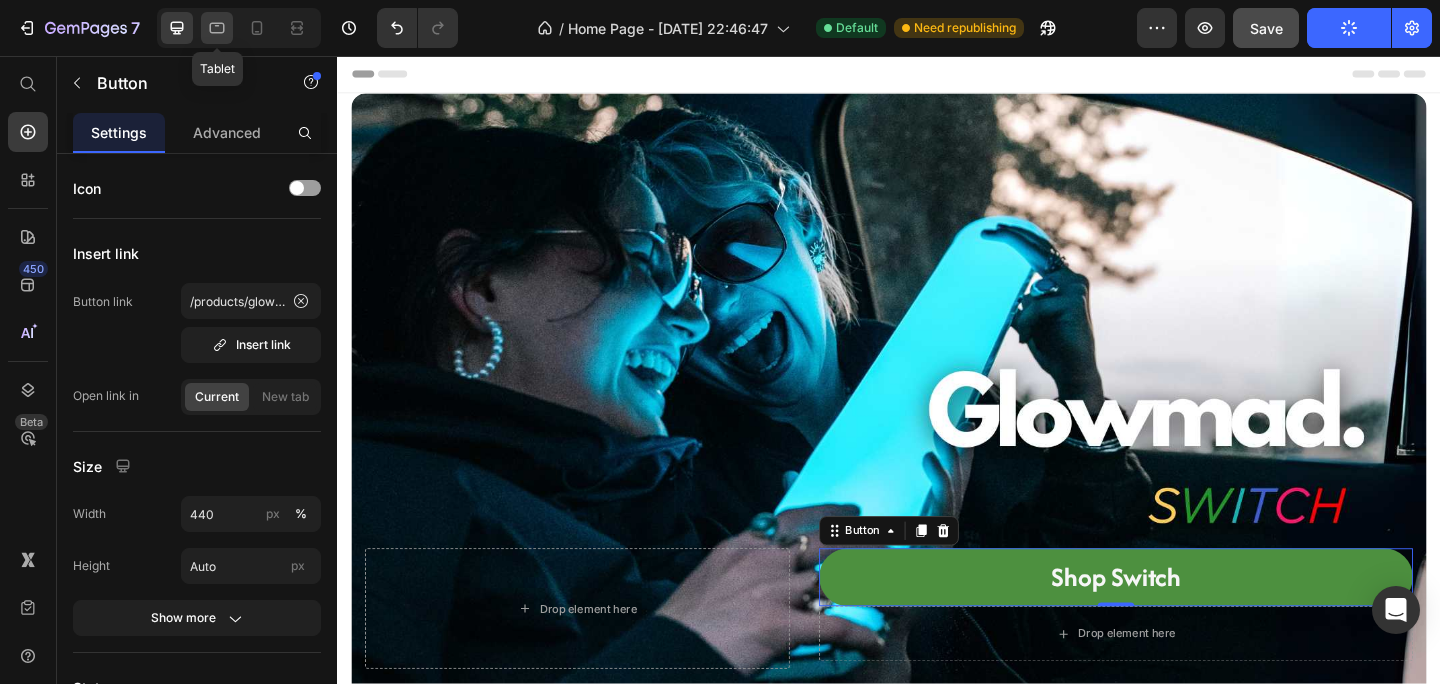 click 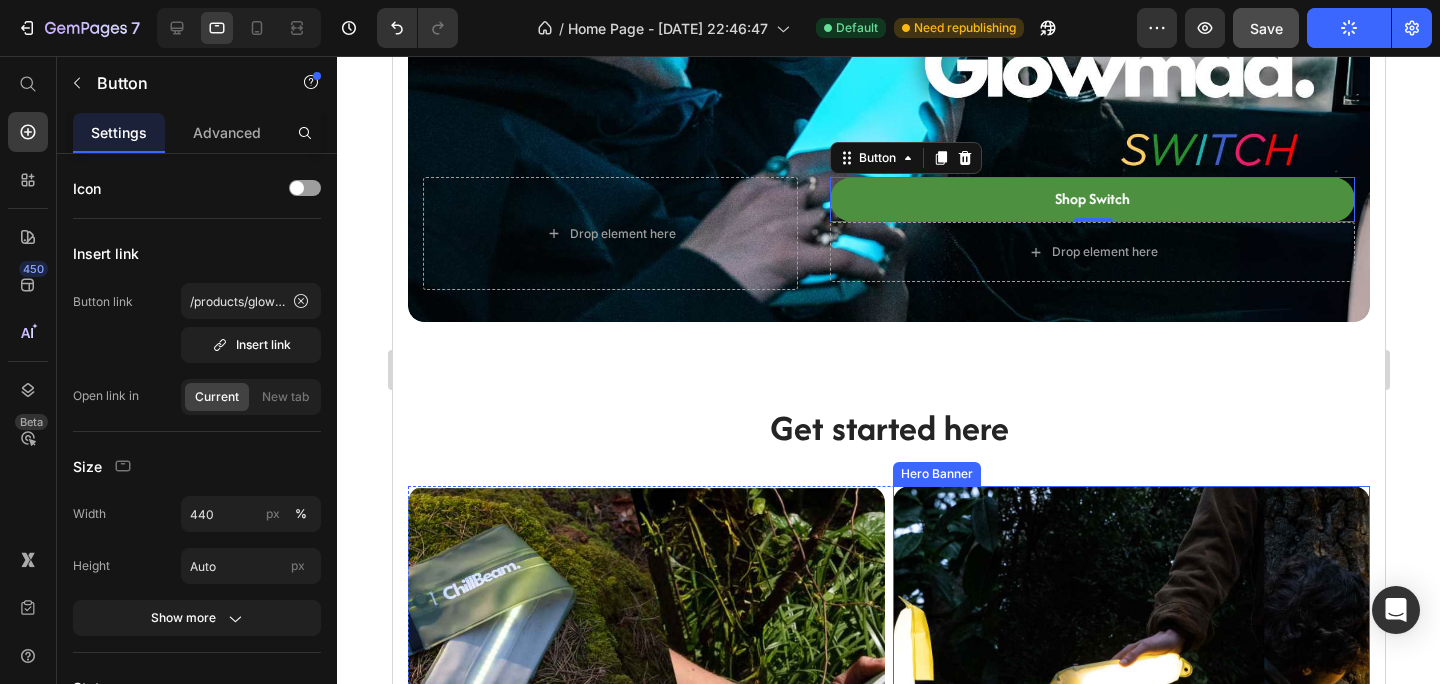scroll, scrollTop: 271, scrollLeft: 0, axis: vertical 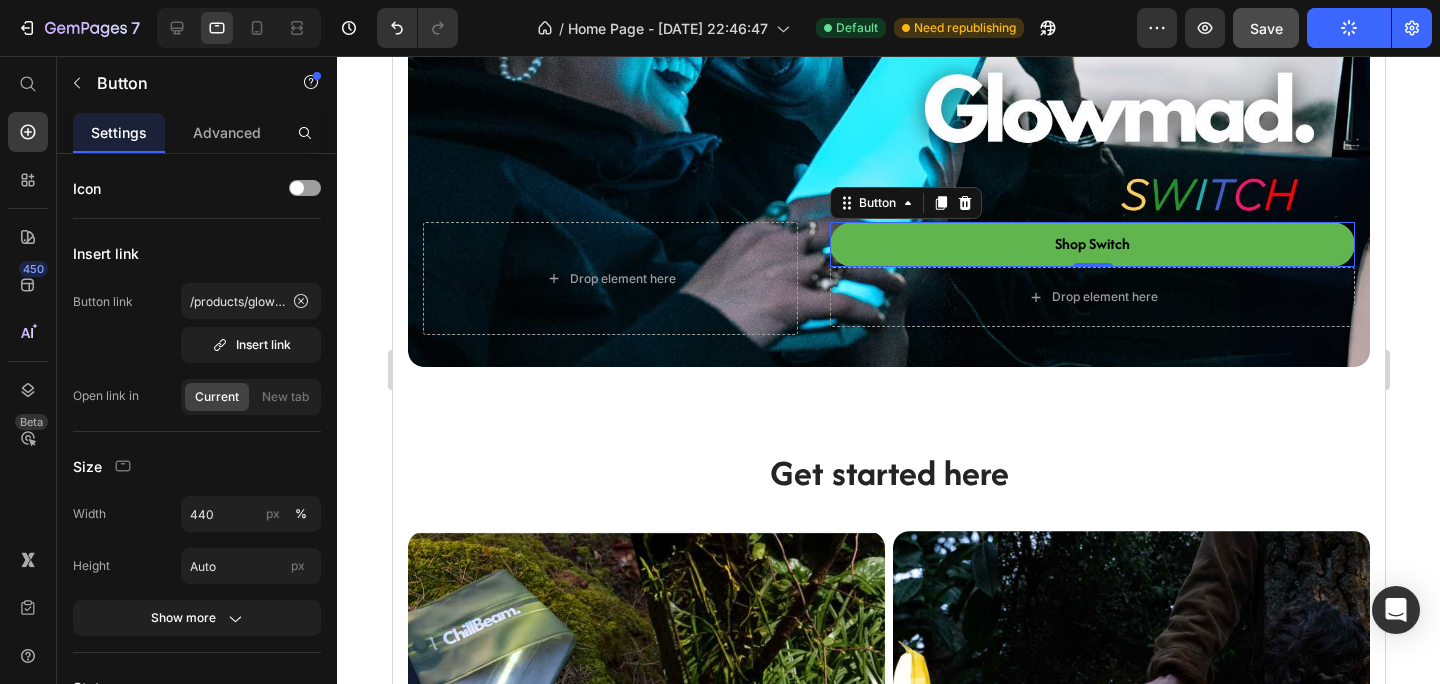 click on "Shop Switch" at bounding box center (1091, 244) 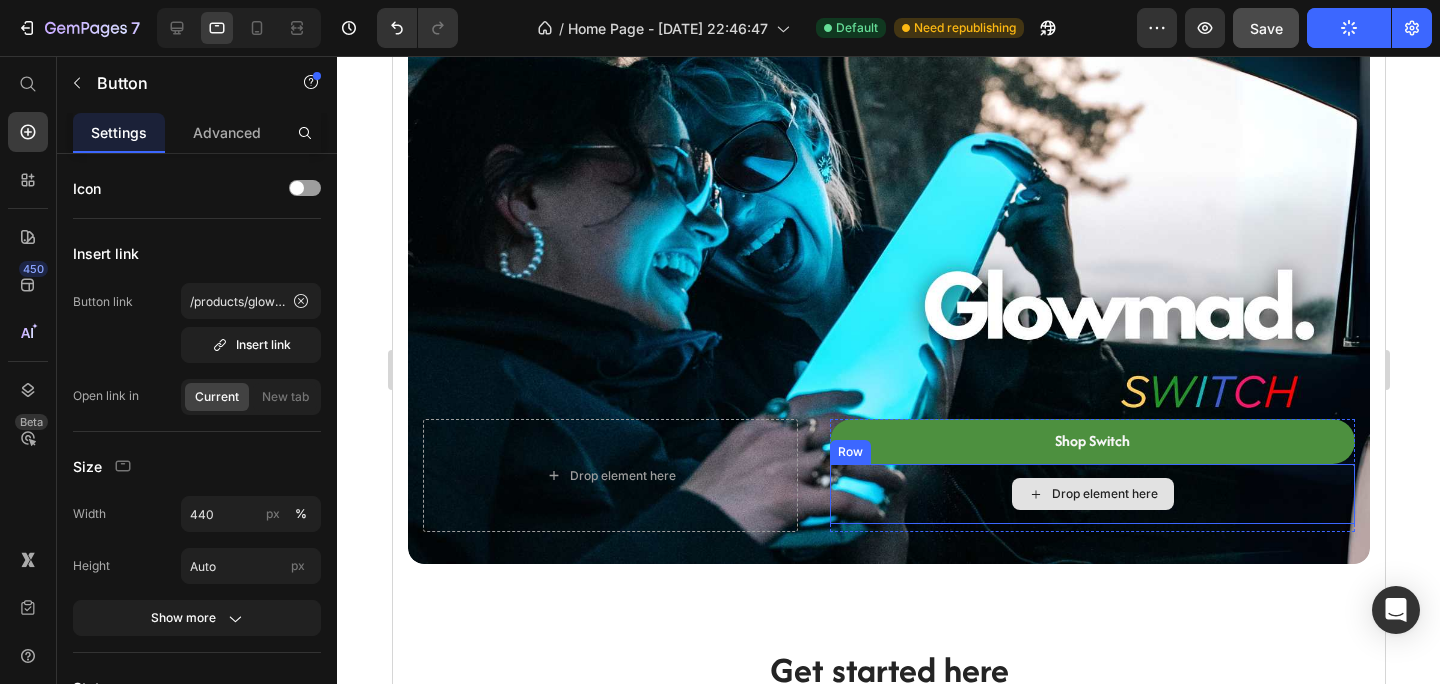 scroll, scrollTop: 0, scrollLeft: 0, axis: both 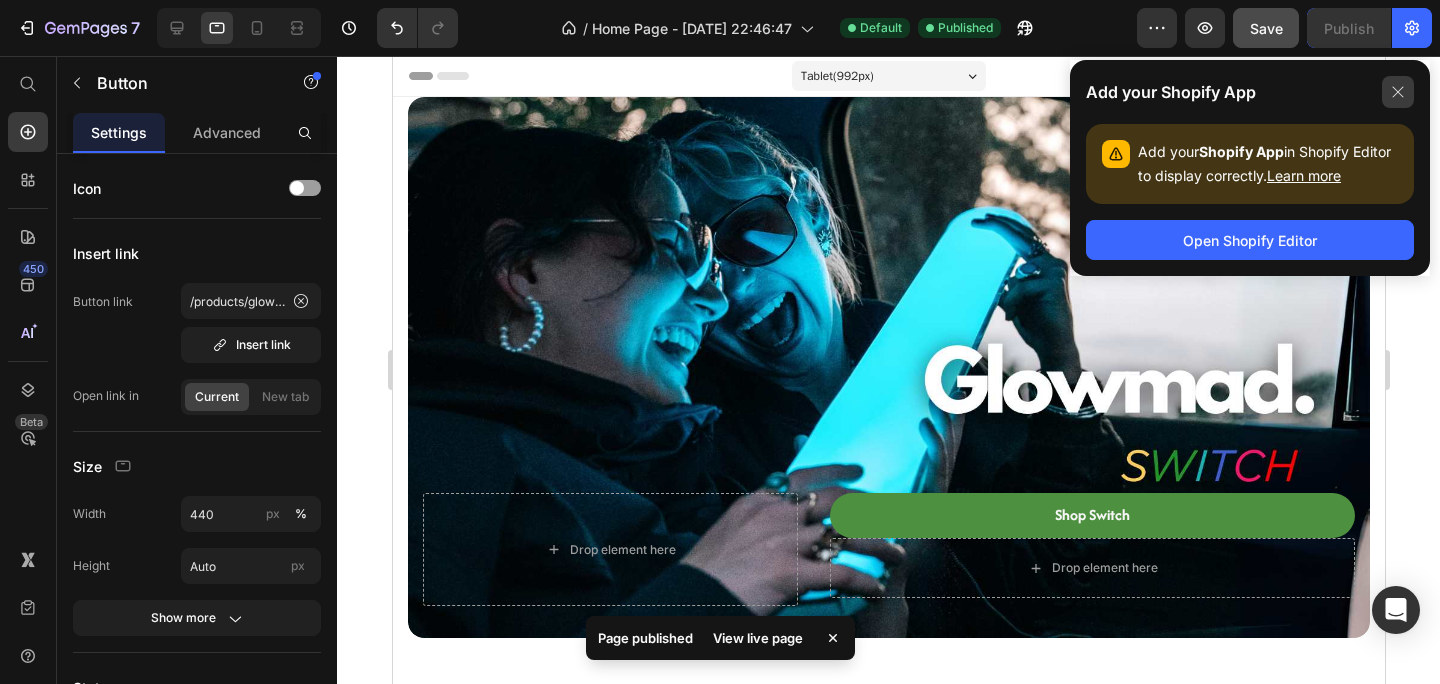 click 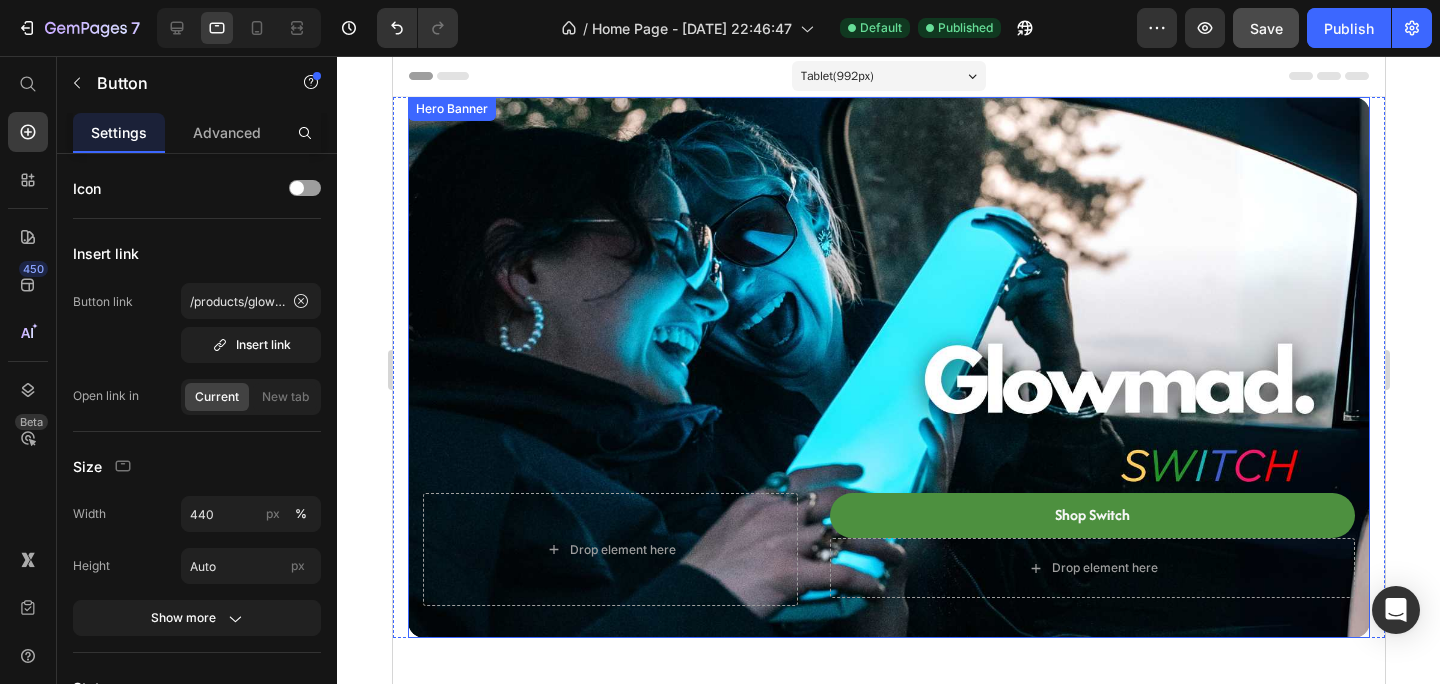 click at bounding box center [888, 367] 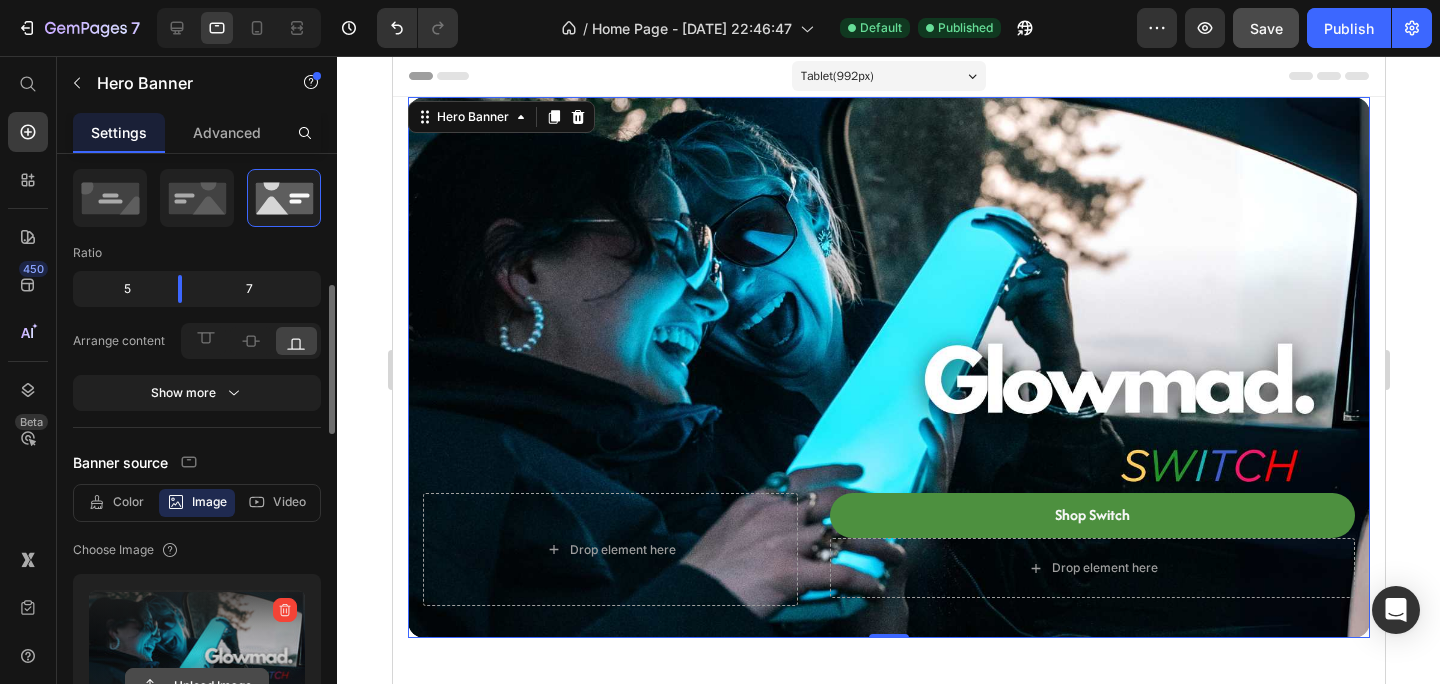 scroll, scrollTop: 144, scrollLeft: 0, axis: vertical 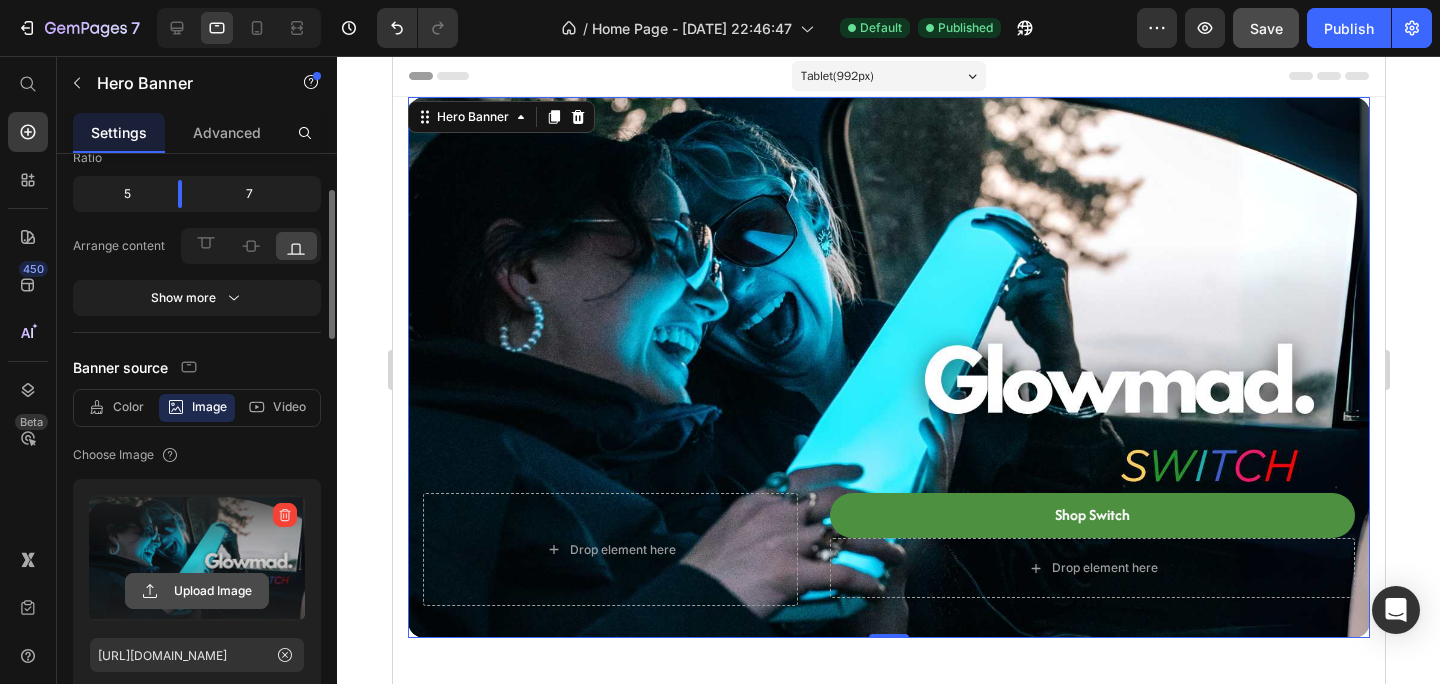 click 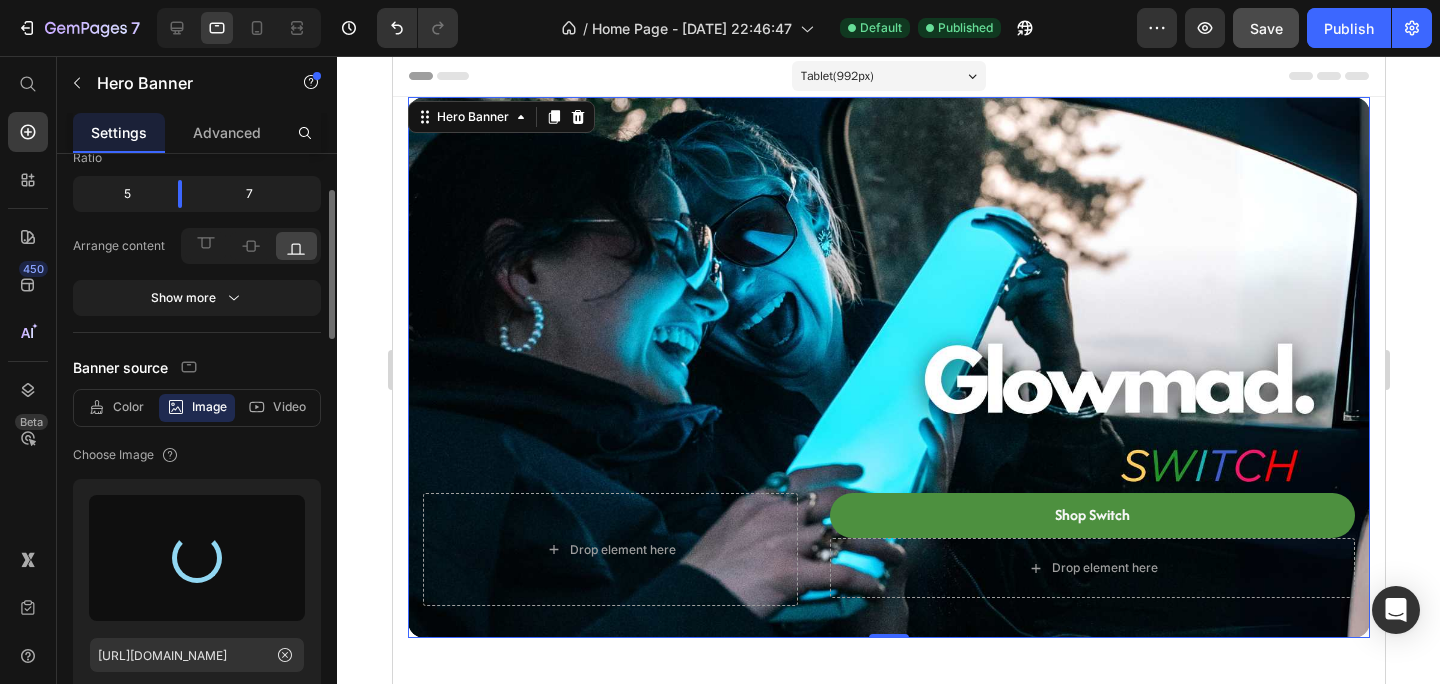 type on "https://cdn.shopify.com/s/files/1/0816/7417/4790/files/gempages_531346346586669968-7ae0b389-1ba9-4fcb-8d6f-9a89cf7cf7ab.jpg" 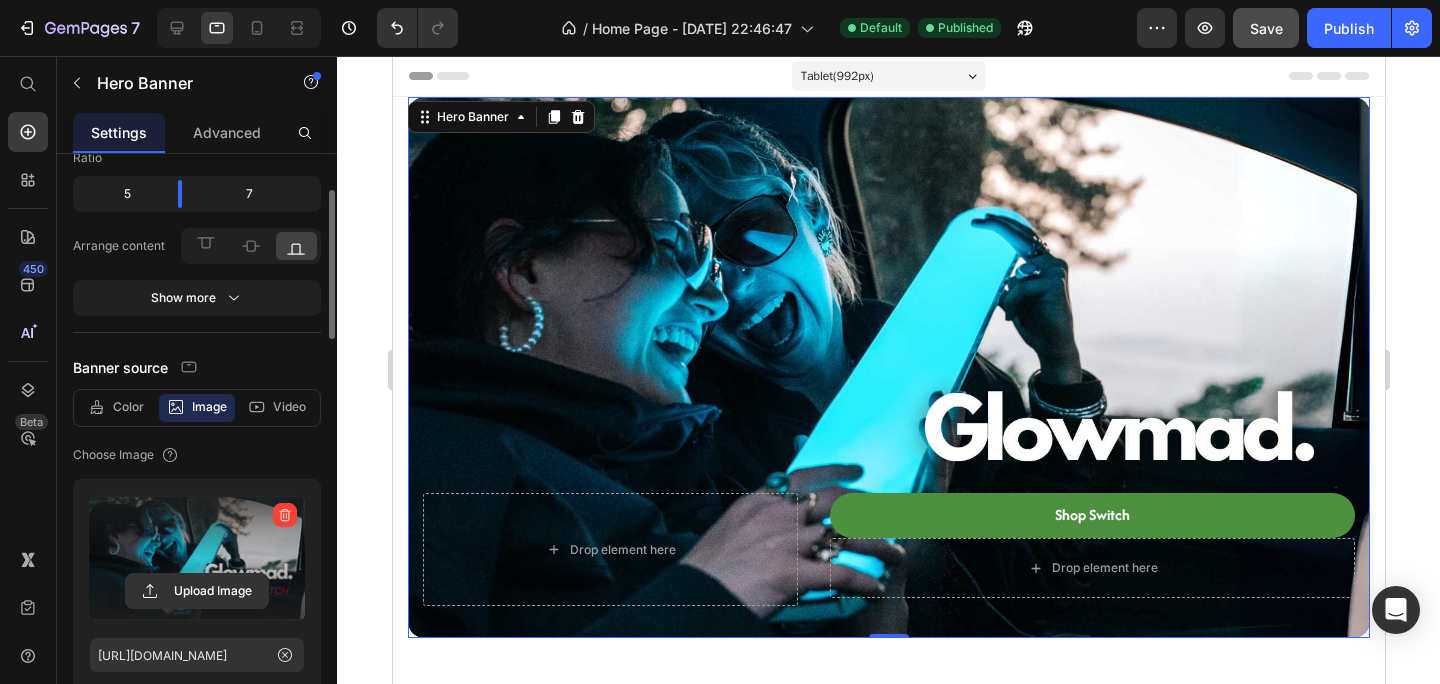 click at bounding box center [235, 28] 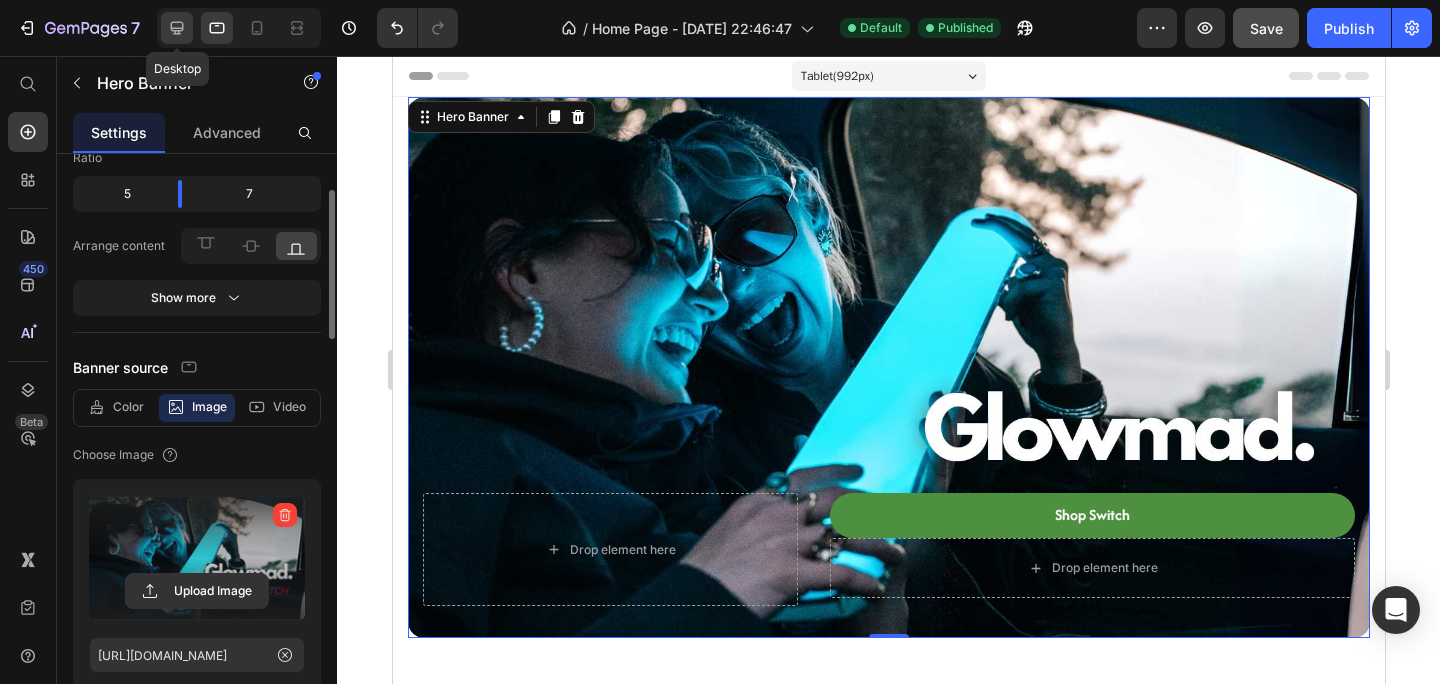click 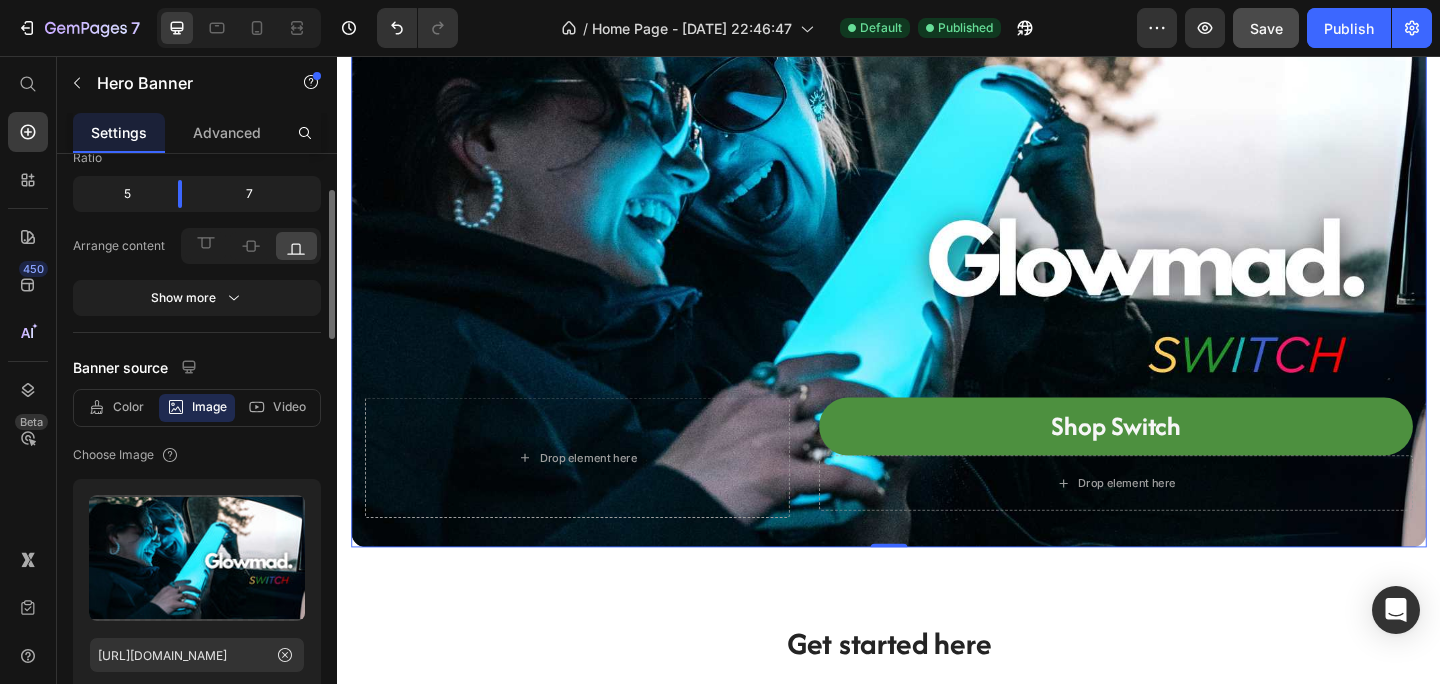 scroll, scrollTop: 186, scrollLeft: 0, axis: vertical 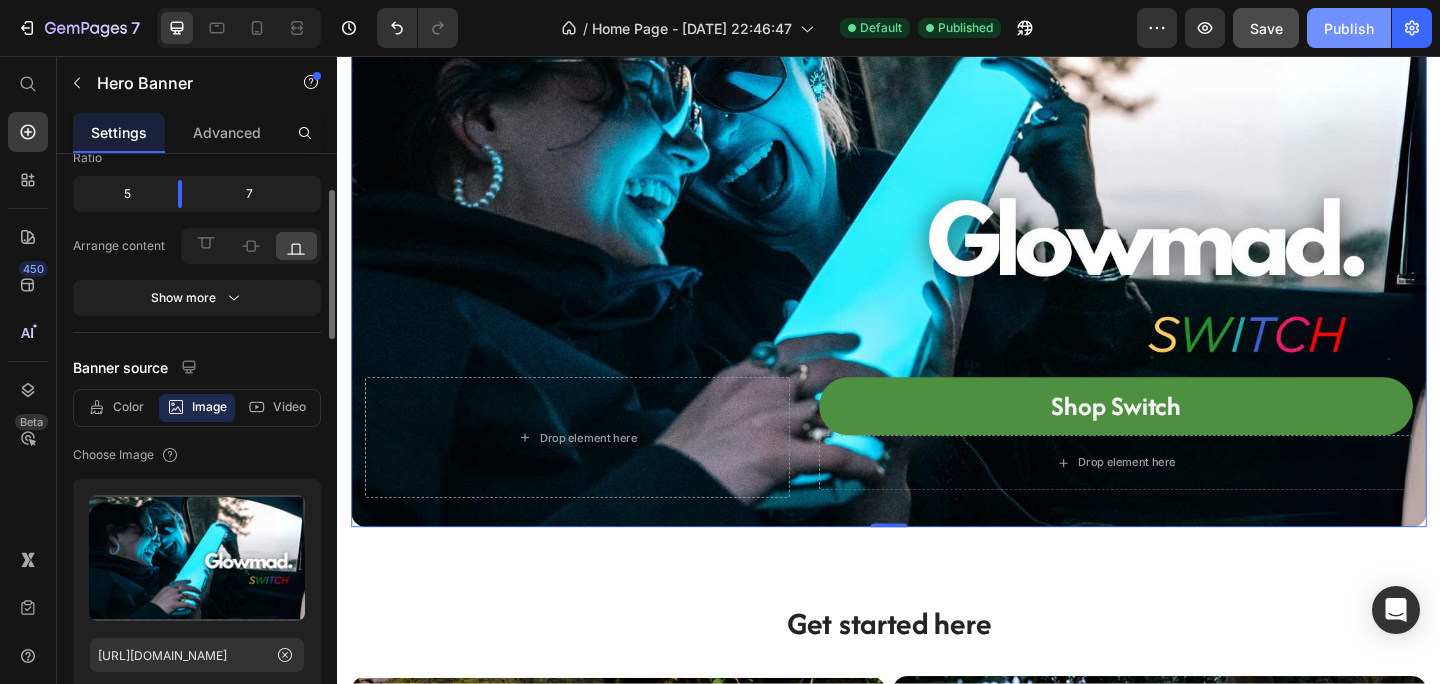 click on "Publish" at bounding box center [1349, 28] 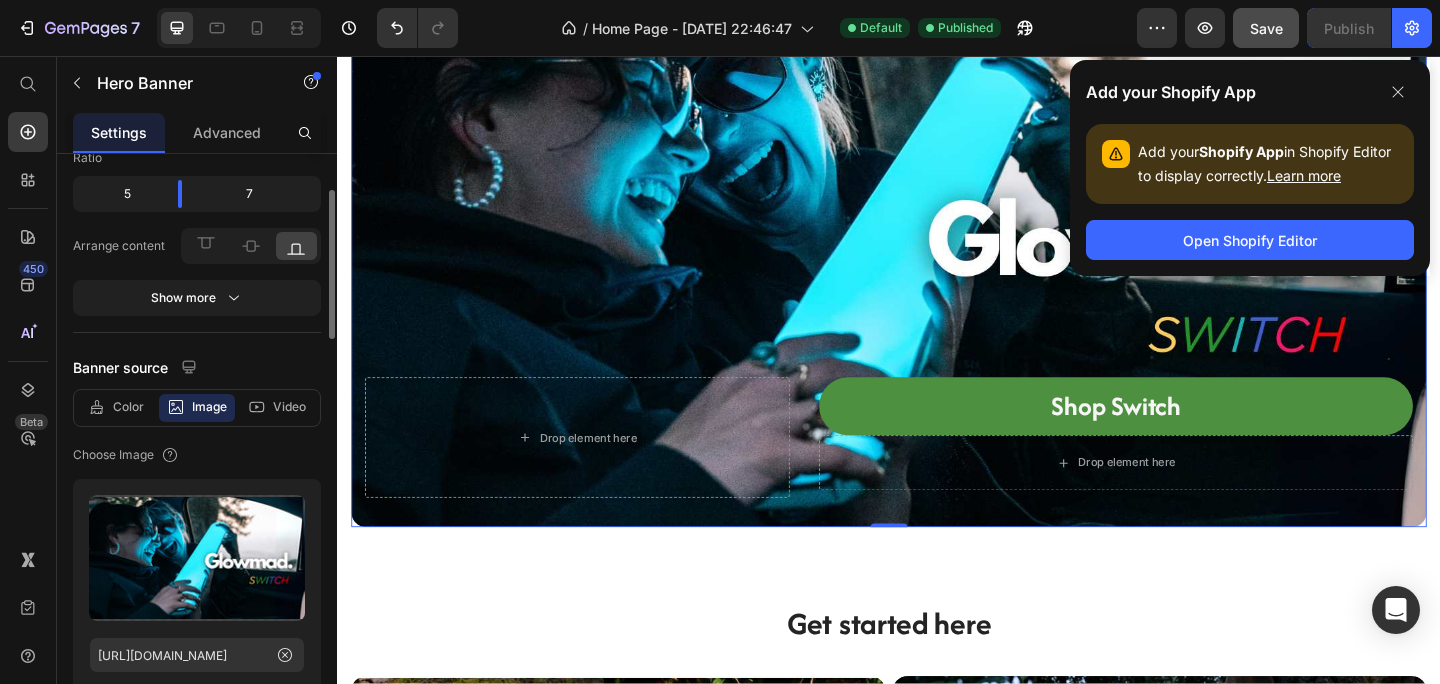 scroll, scrollTop: 92, scrollLeft: 0, axis: vertical 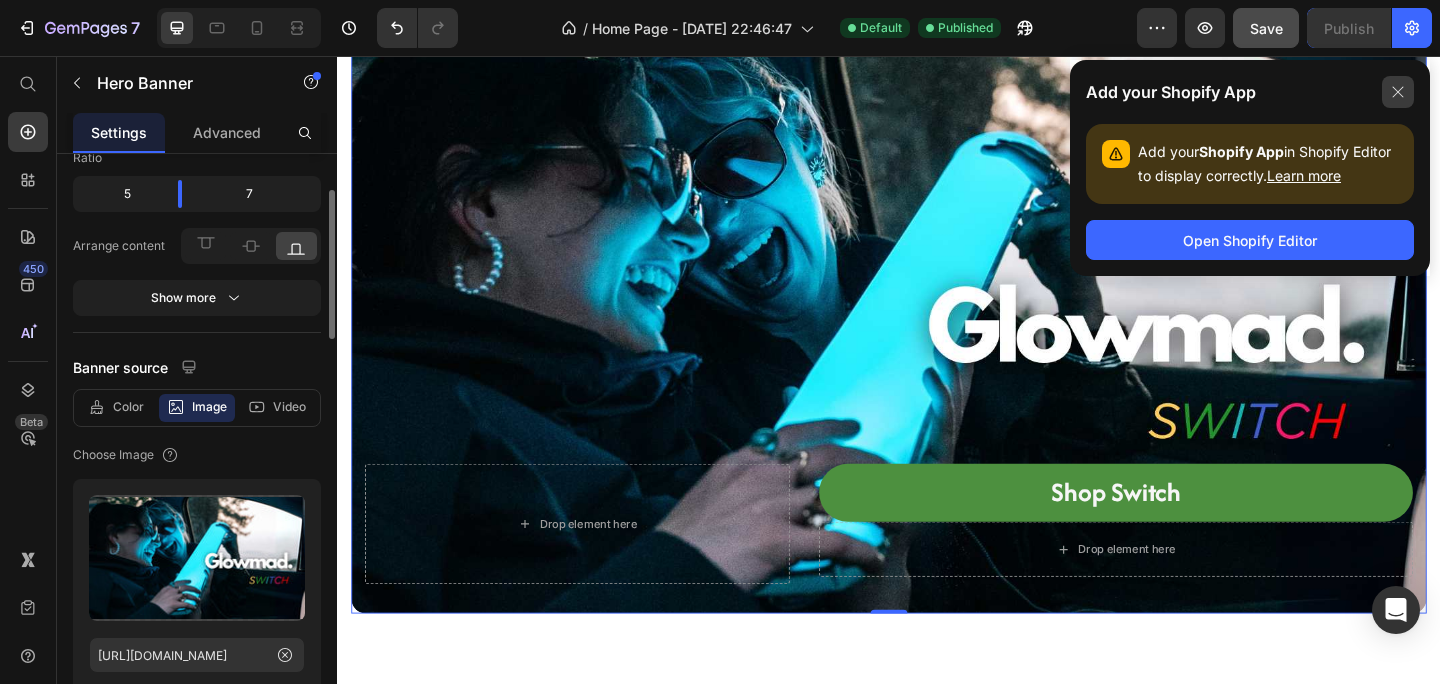 click 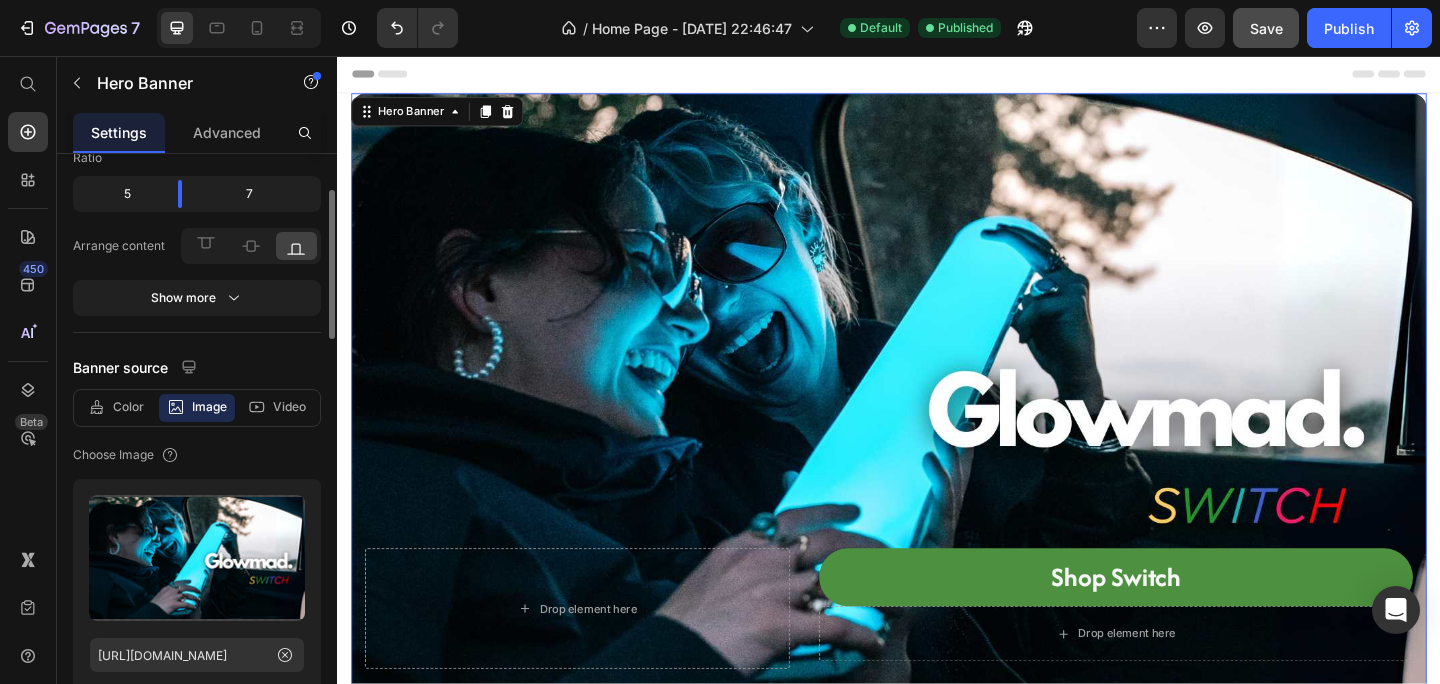 scroll, scrollTop: 97, scrollLeft: 0, axis: vertical 